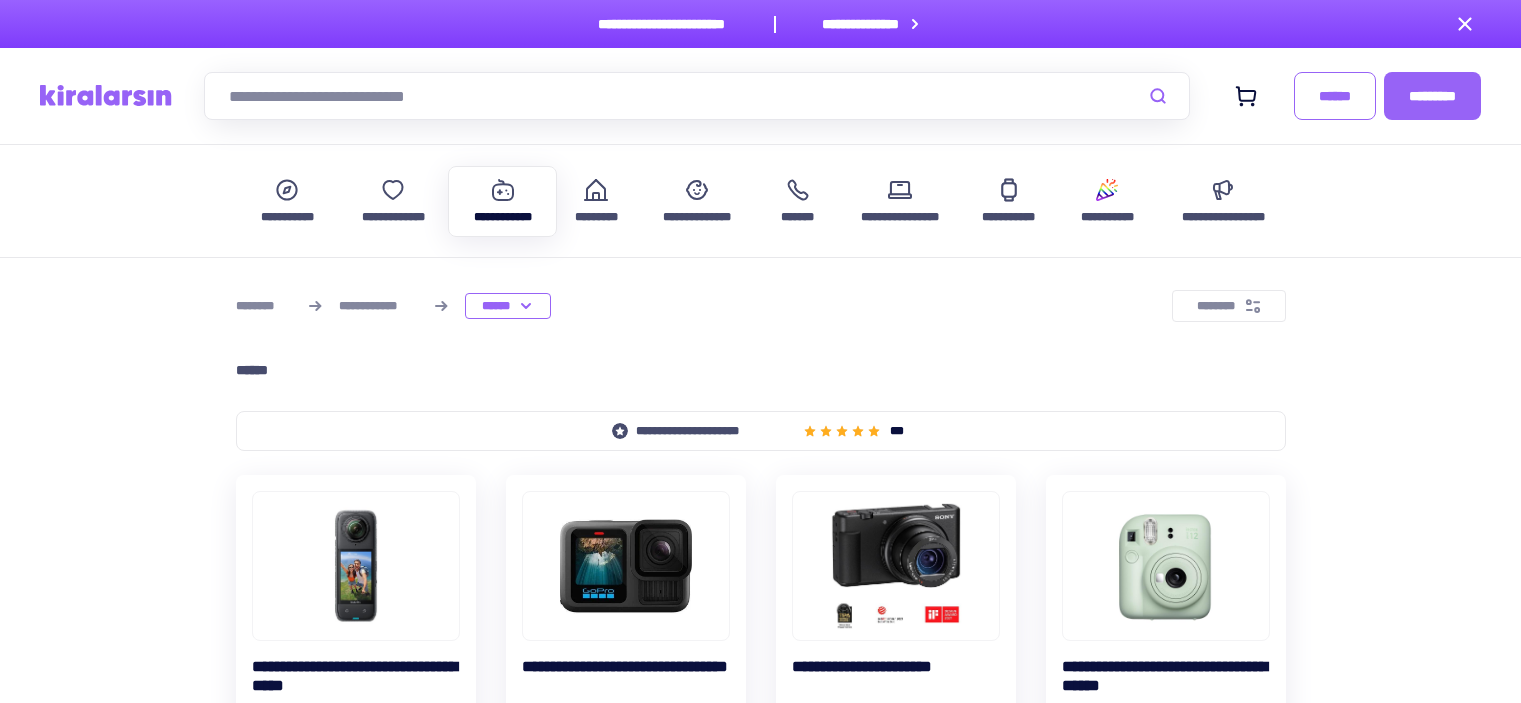 scroll, scrollTop: 0, scrollLeft: 0, axis: both 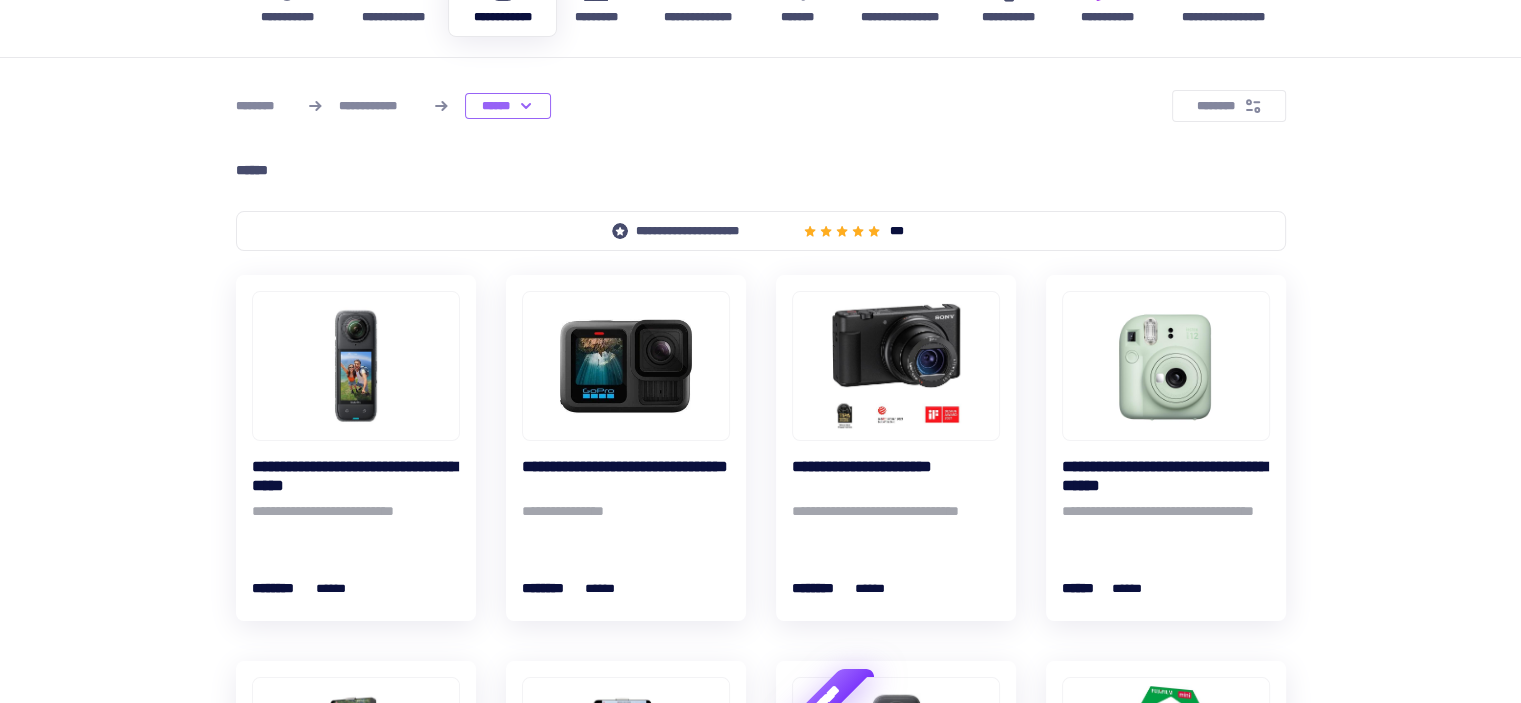 click on "[NUMBER] [STREET], [CITY], [STATE]" at bounding box center [760, 741] 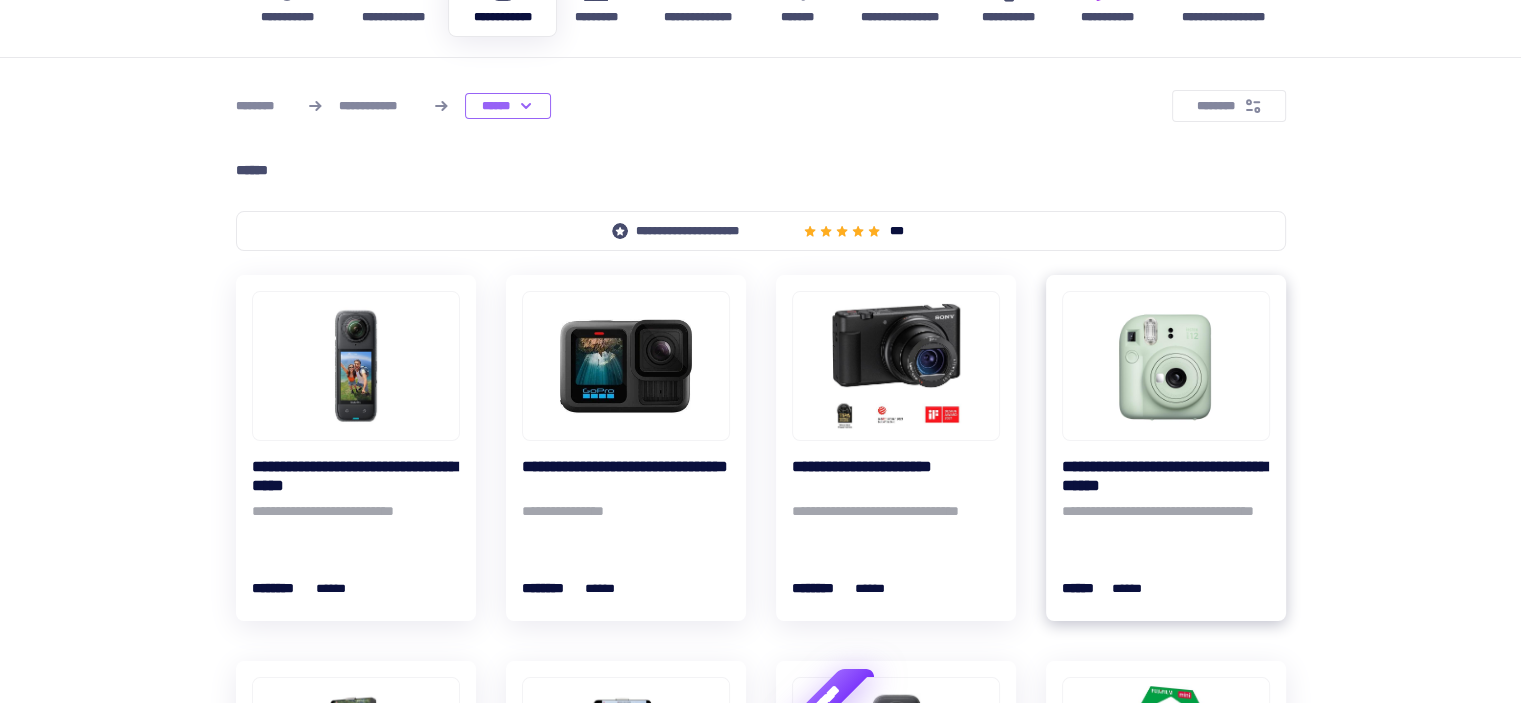 click at bounding box center [1166, 366] 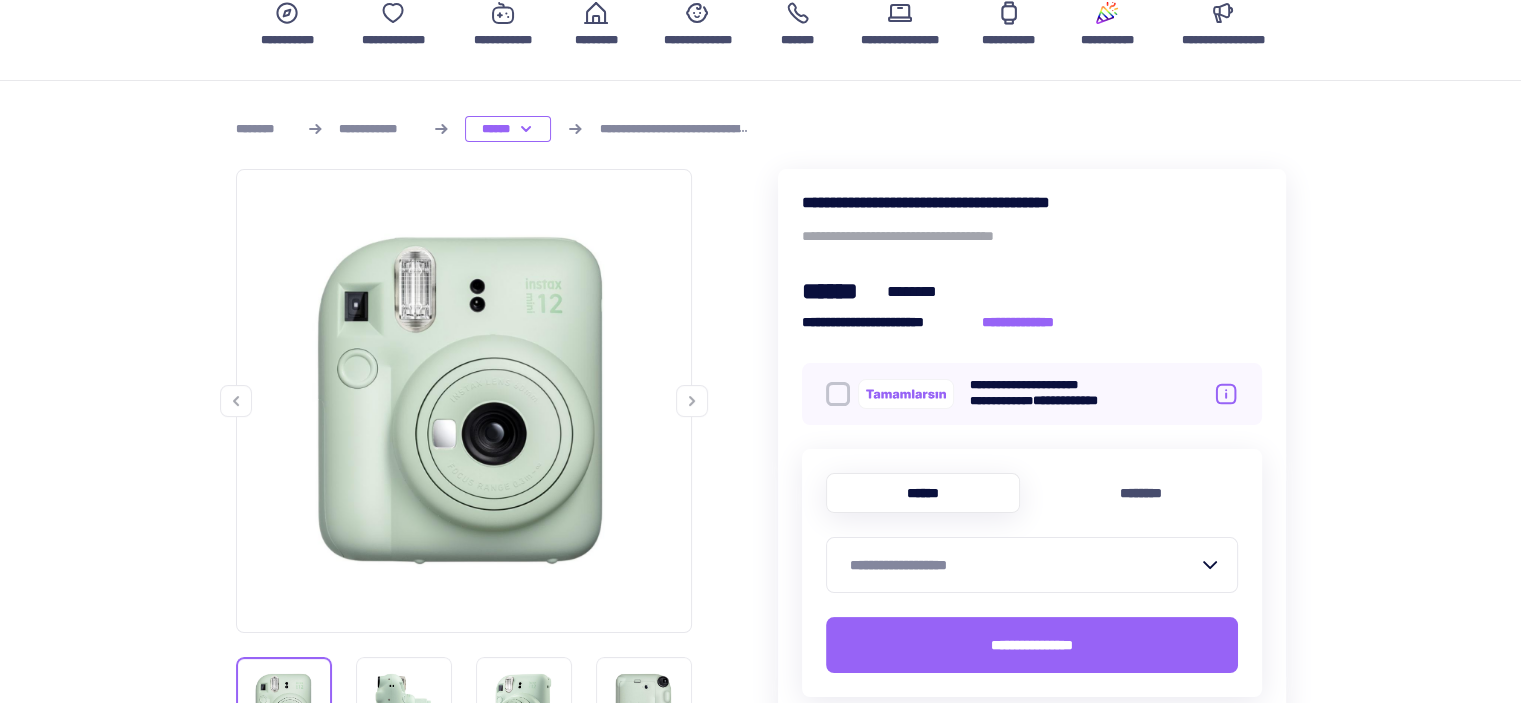 scroll, scrollTop: 300, scrollLeft: 0, axis: vertical 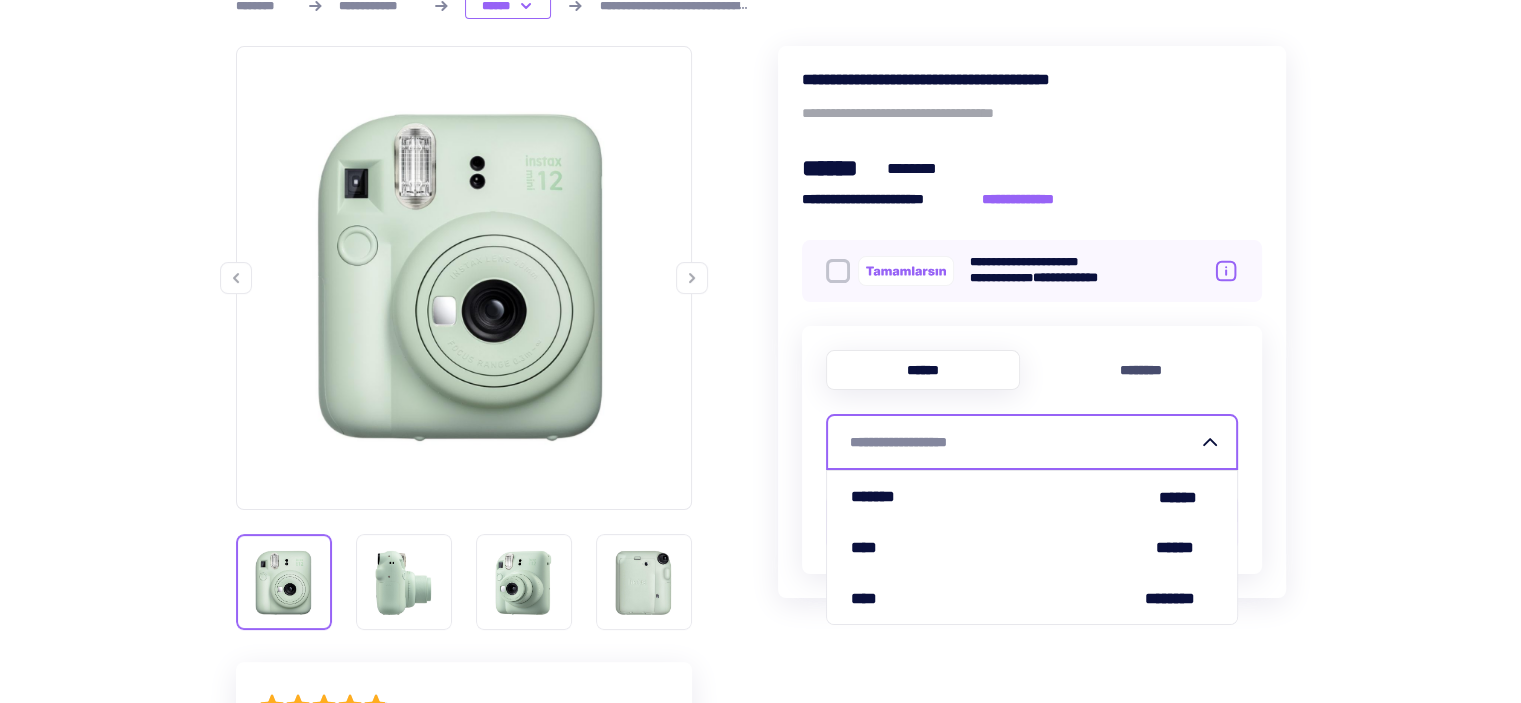 click on "**********" at bounding box center [1024, 442] 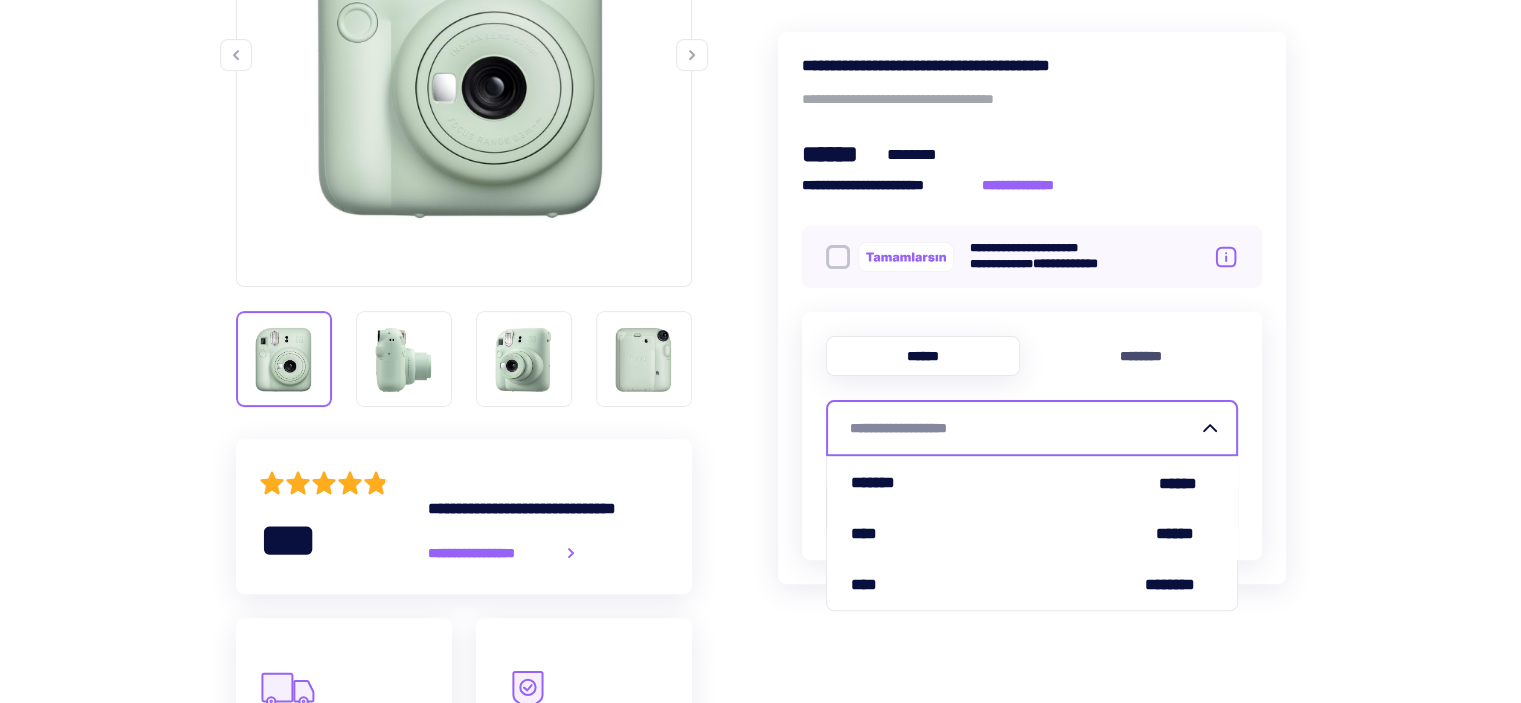 scroll, scrollTop: 415, scrollLeft: 0, axis: vertical 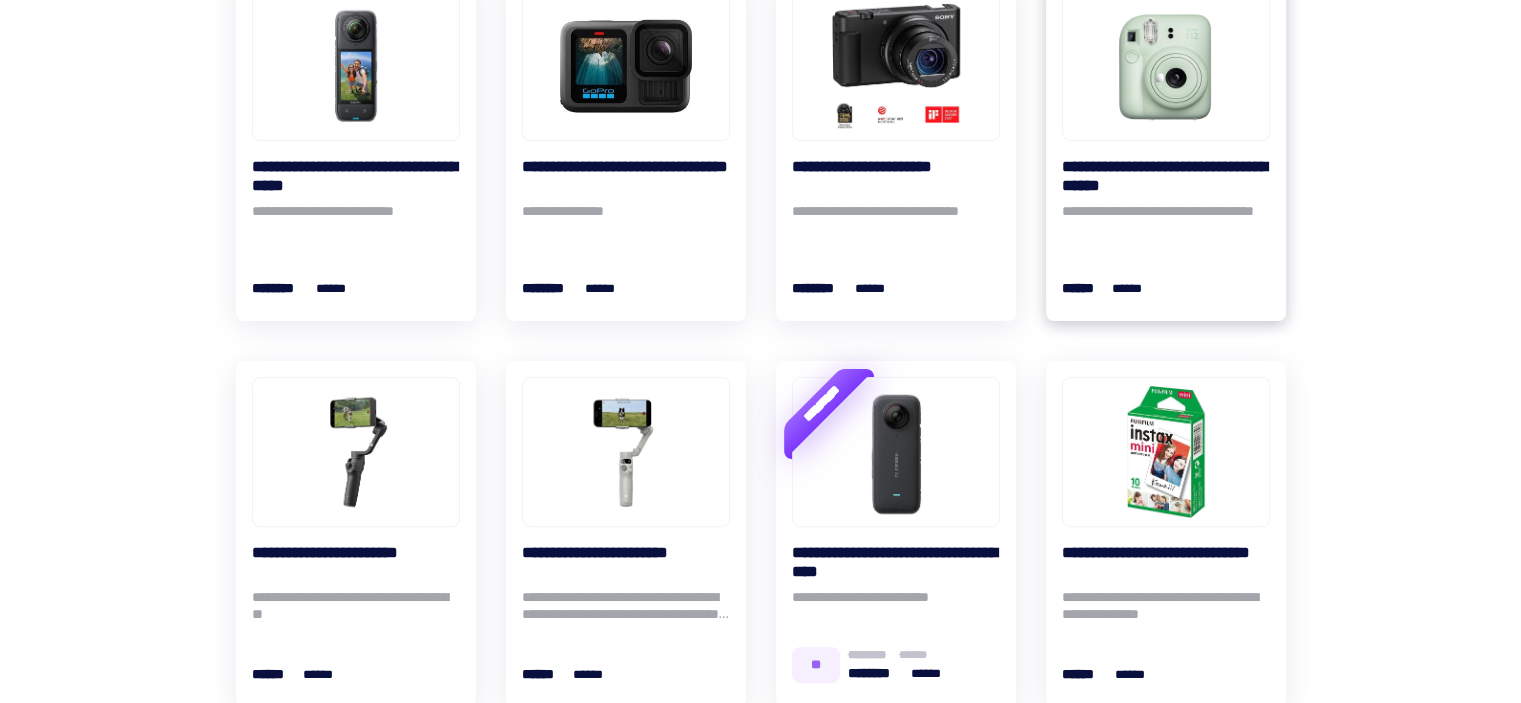 click at bounding box center (1166, 66) 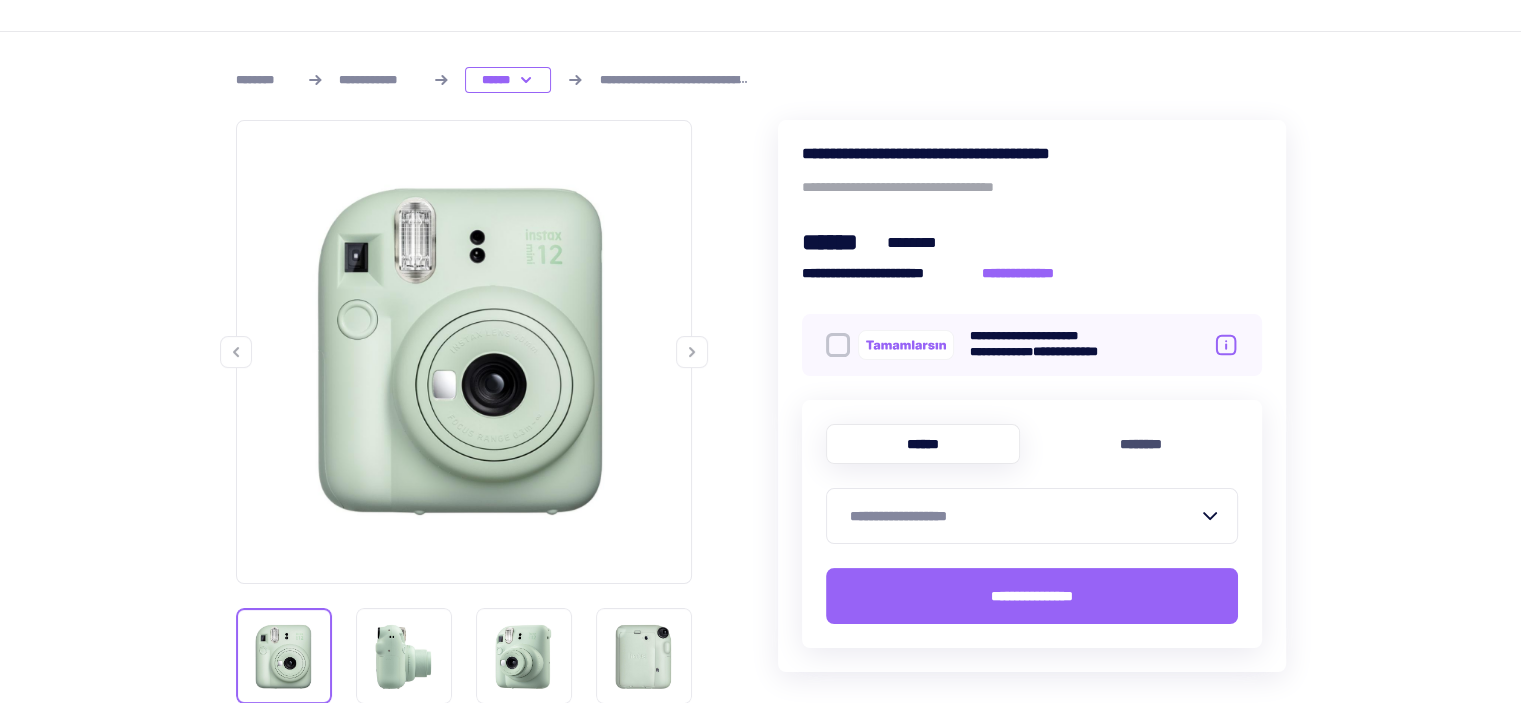 scroll, scrollTop: 400, scrollLeft: 0, axis: vertical 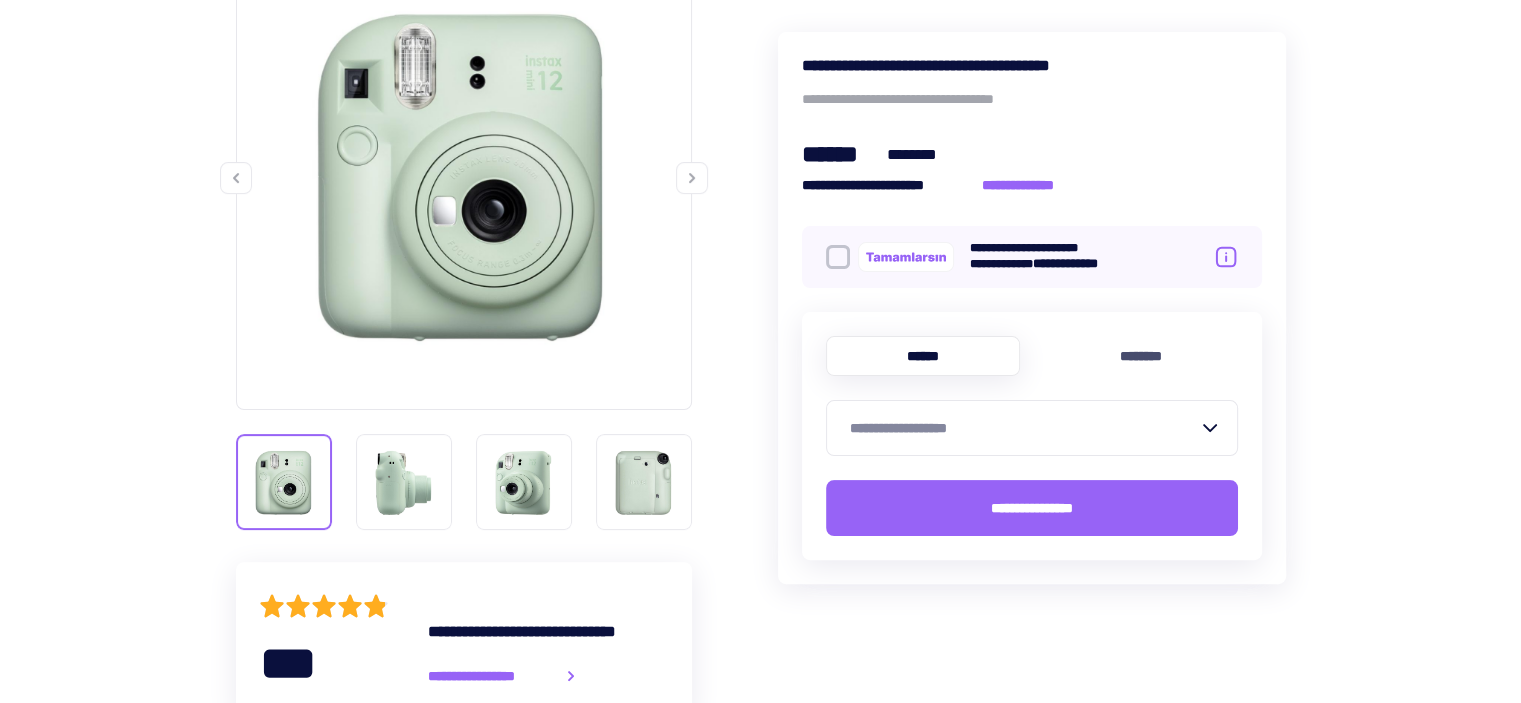 click on "[FIRST] [LAST] [PHONE] [FIRST] [LAST] [PHONE] [FIRST] [LAST] [PHONE] [FIRST] [LAST] [PHONE] [FIRST] [LAST] [PHONE] [FIRST] [LAST] [PHONE]" at bounding box center [761, 1146] 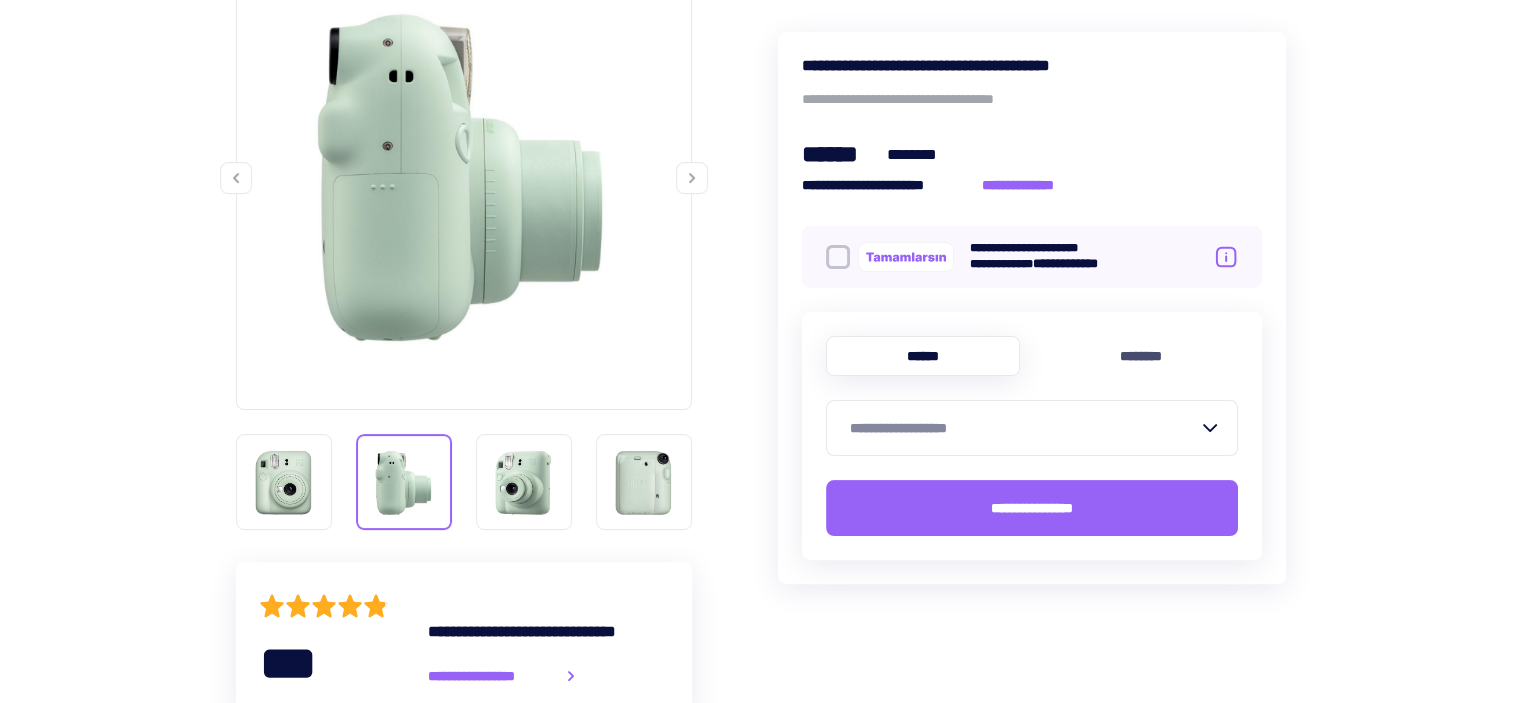 click 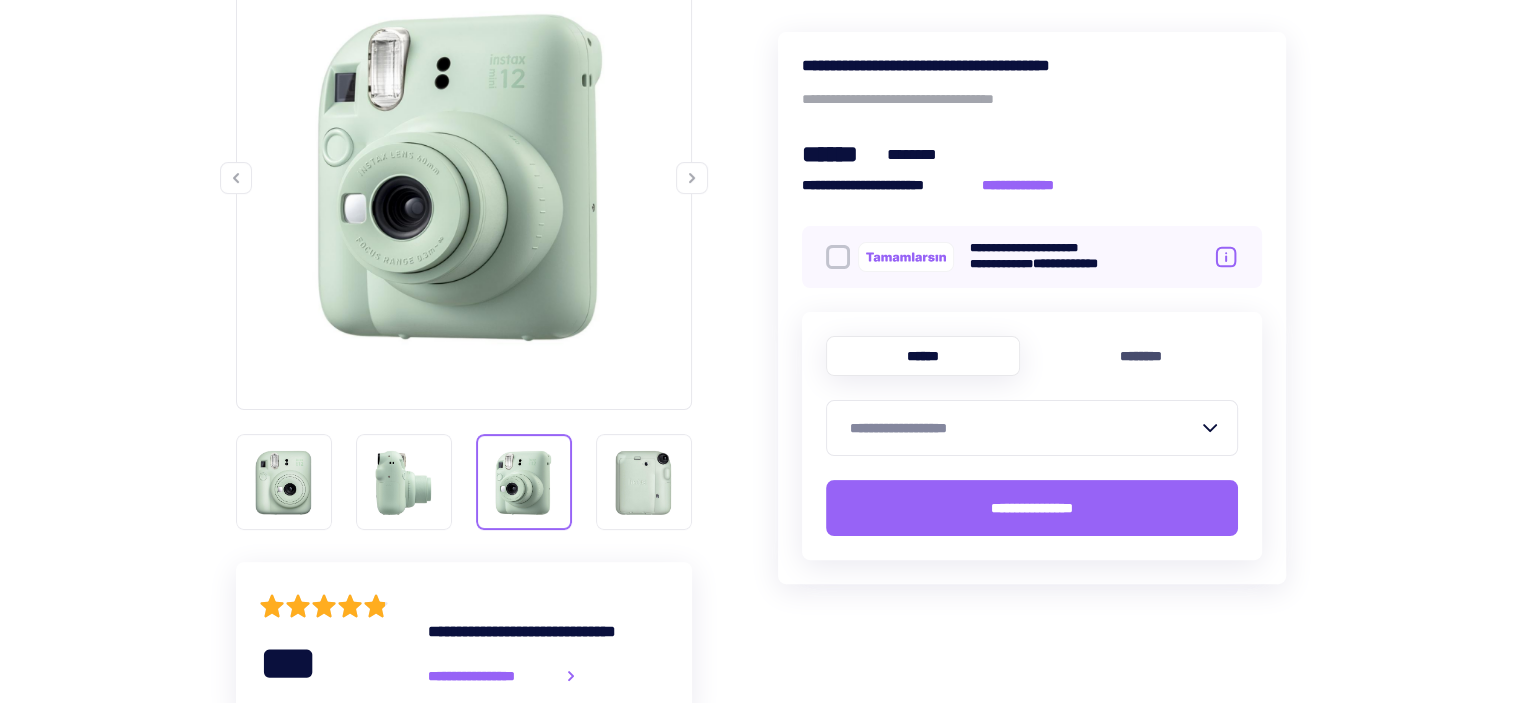 click 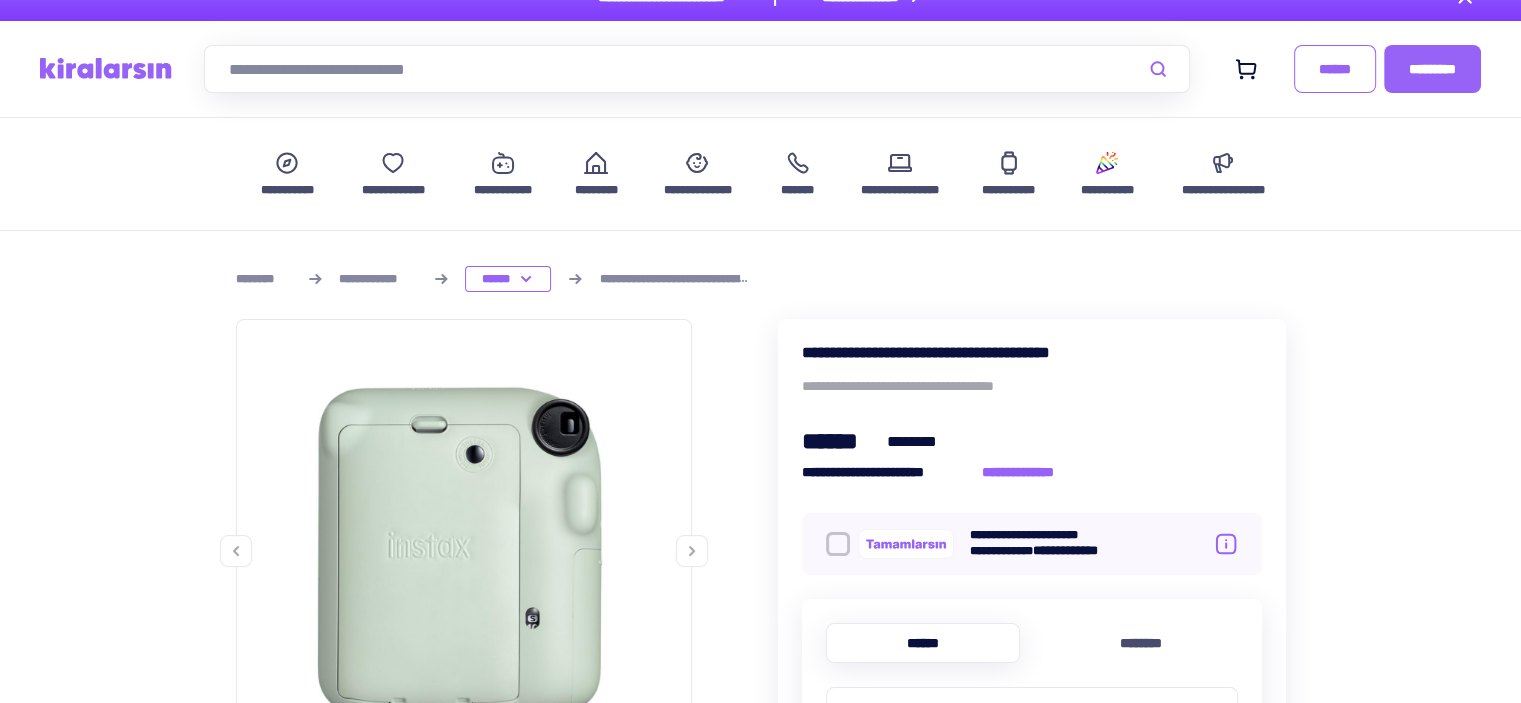 scroll, scrollTop: 0, scrollLeft: 0, axis: both 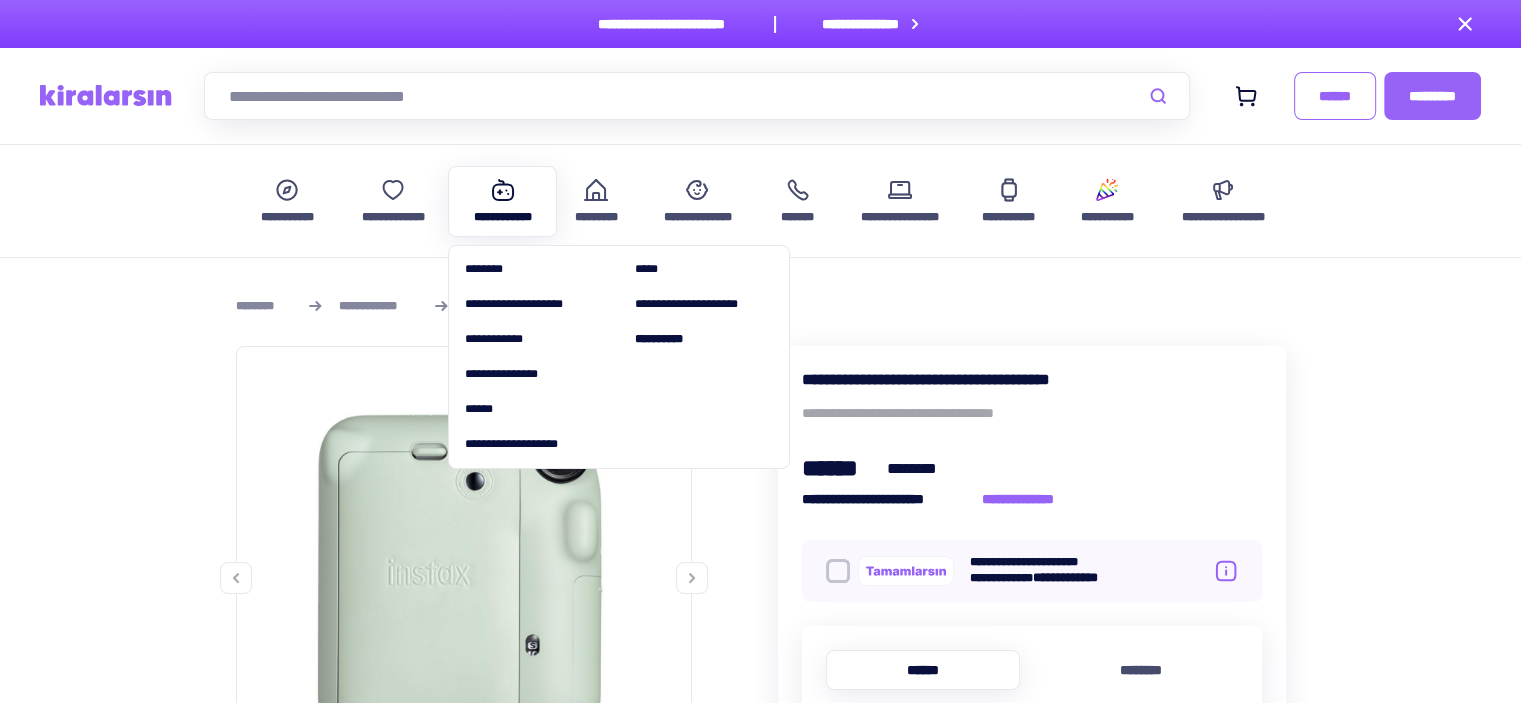 click on "**********" at bounding box center [503, 217] 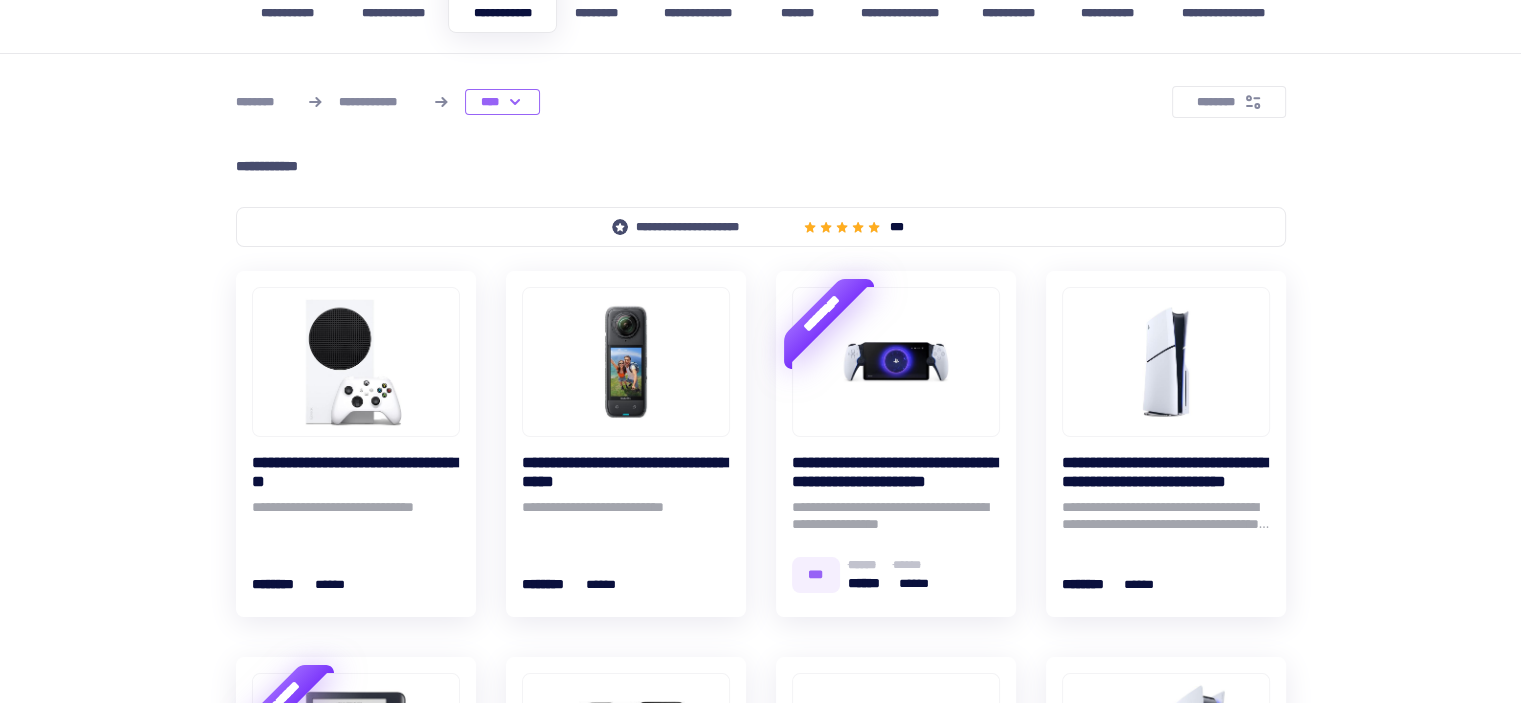 scroll, scrollTop: 100, scrollLeft: 0, axis: vertical 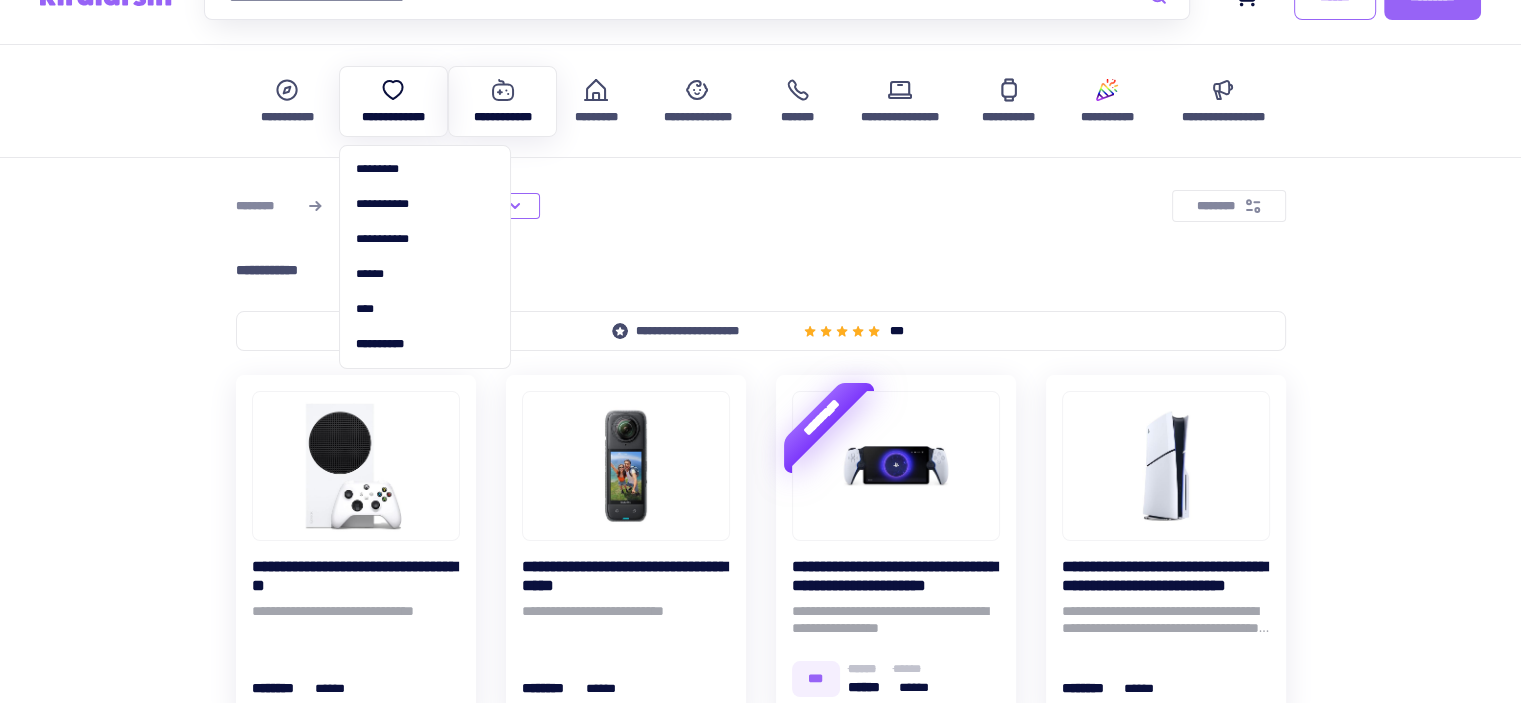 click 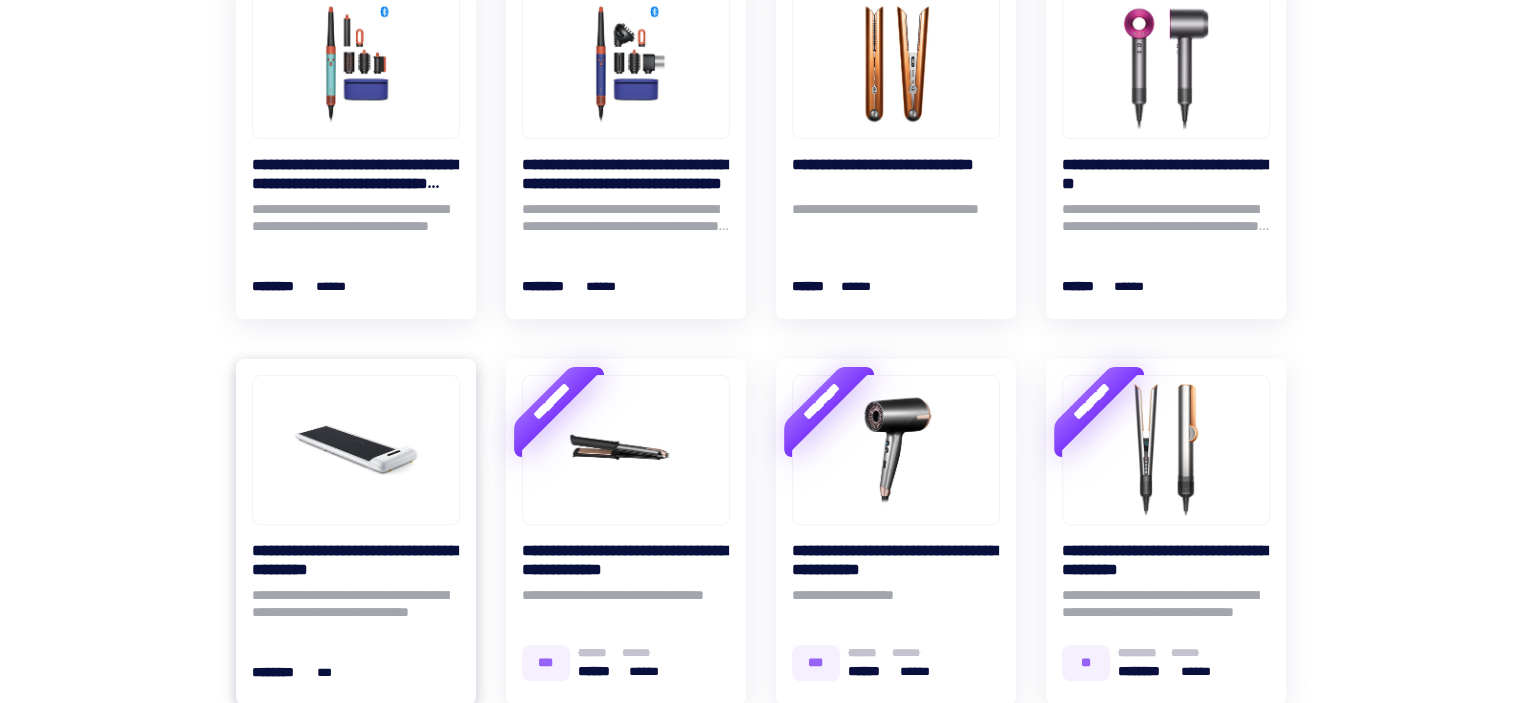 scroll, scrollTop: 700, scrollLeft: 0, axis: vertical 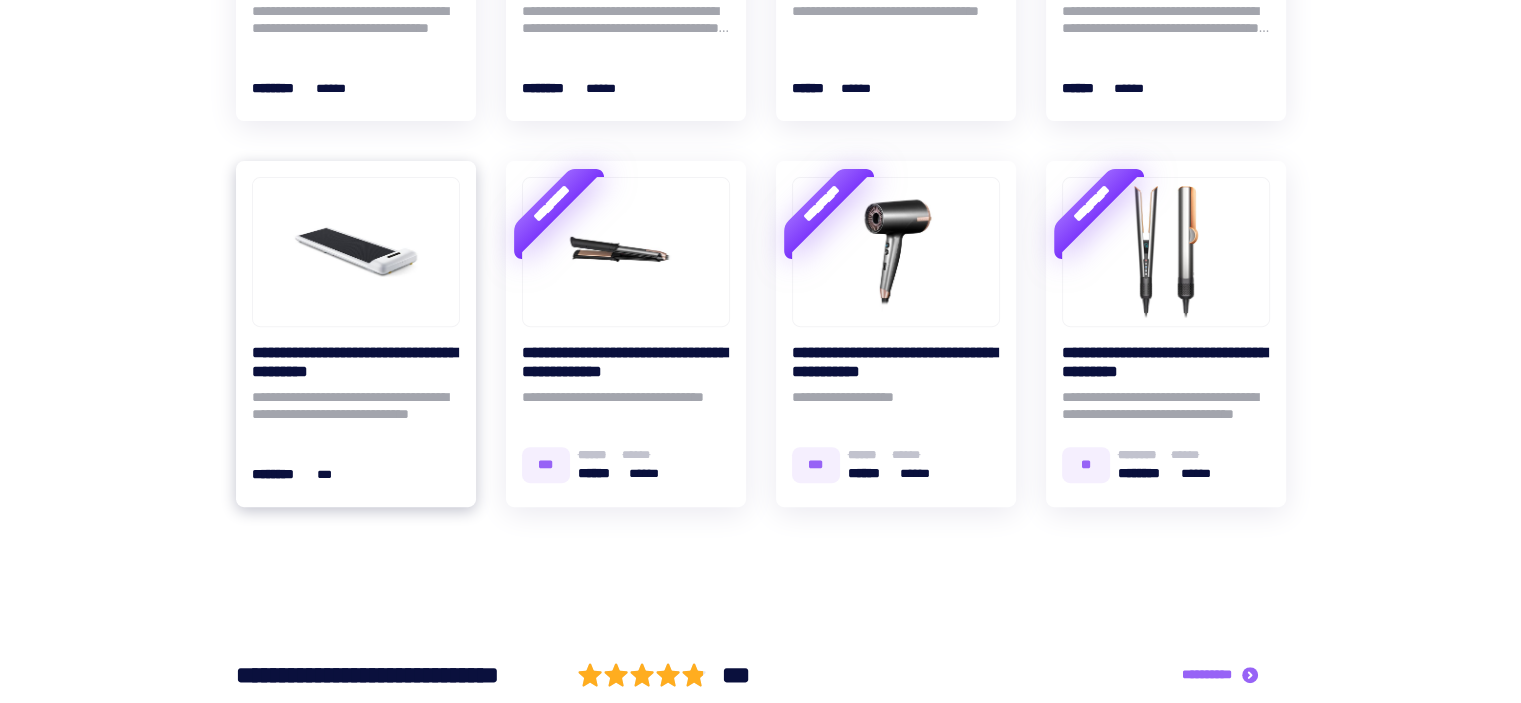 click at bounding box center (356, 252) 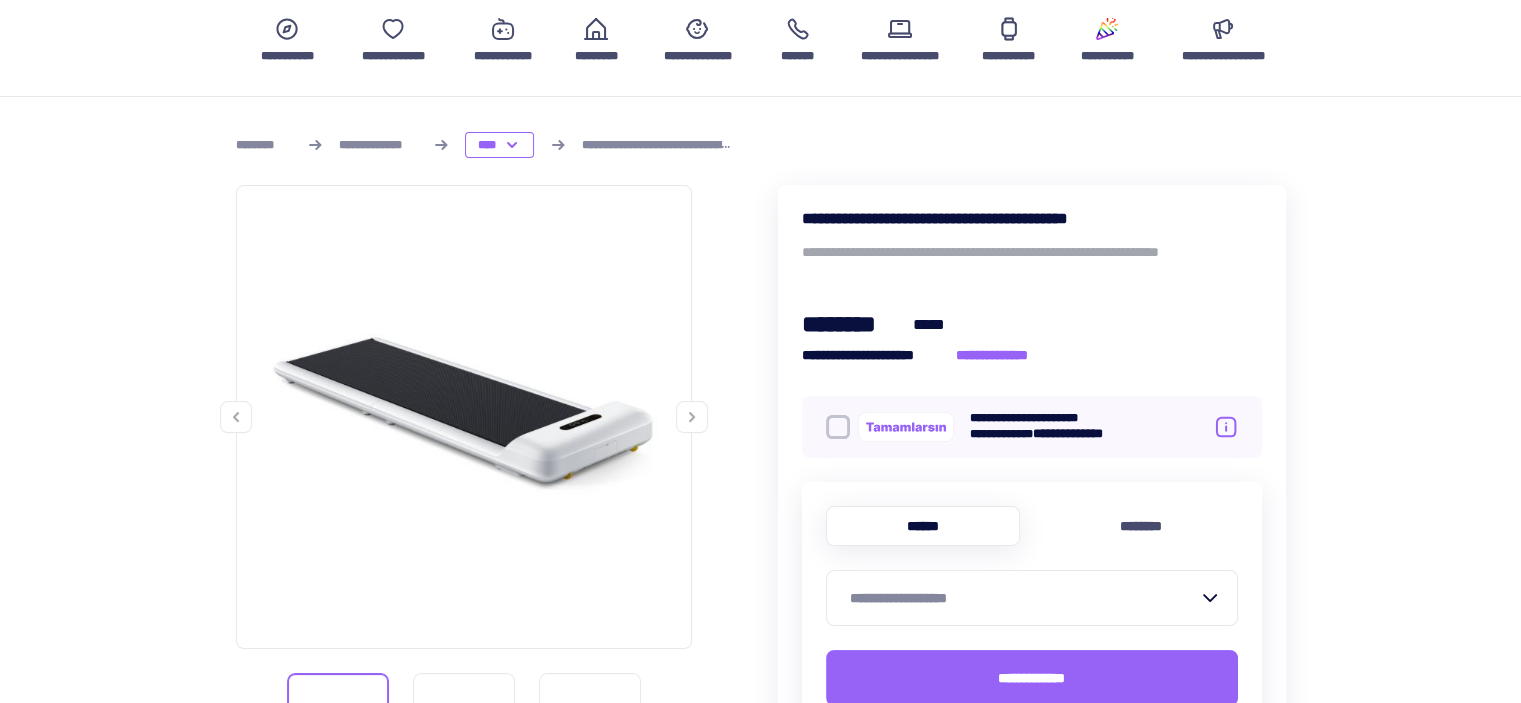scroll, scrollTop: 300, scrollLeft: 0, axis: vertical 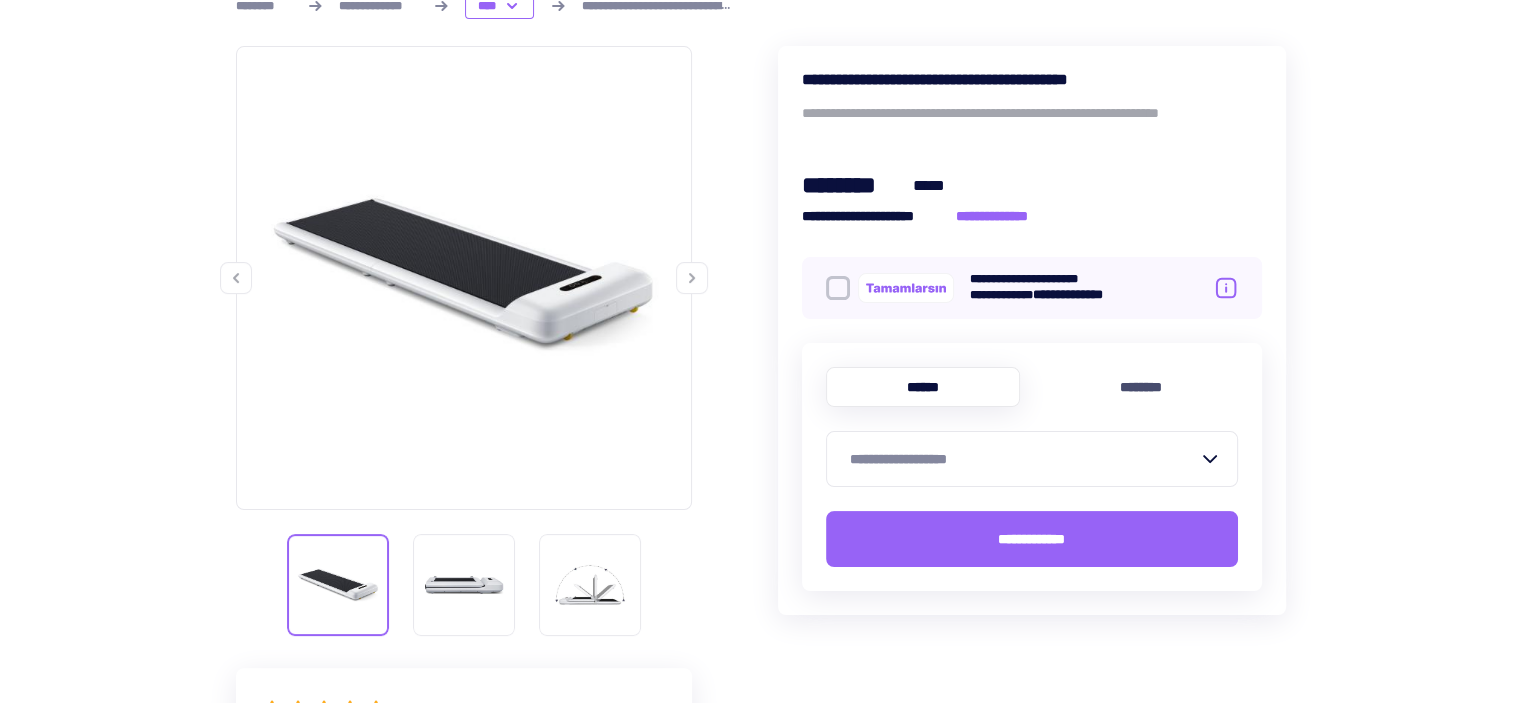 click on "**********" at bounding box center (1024, 459) 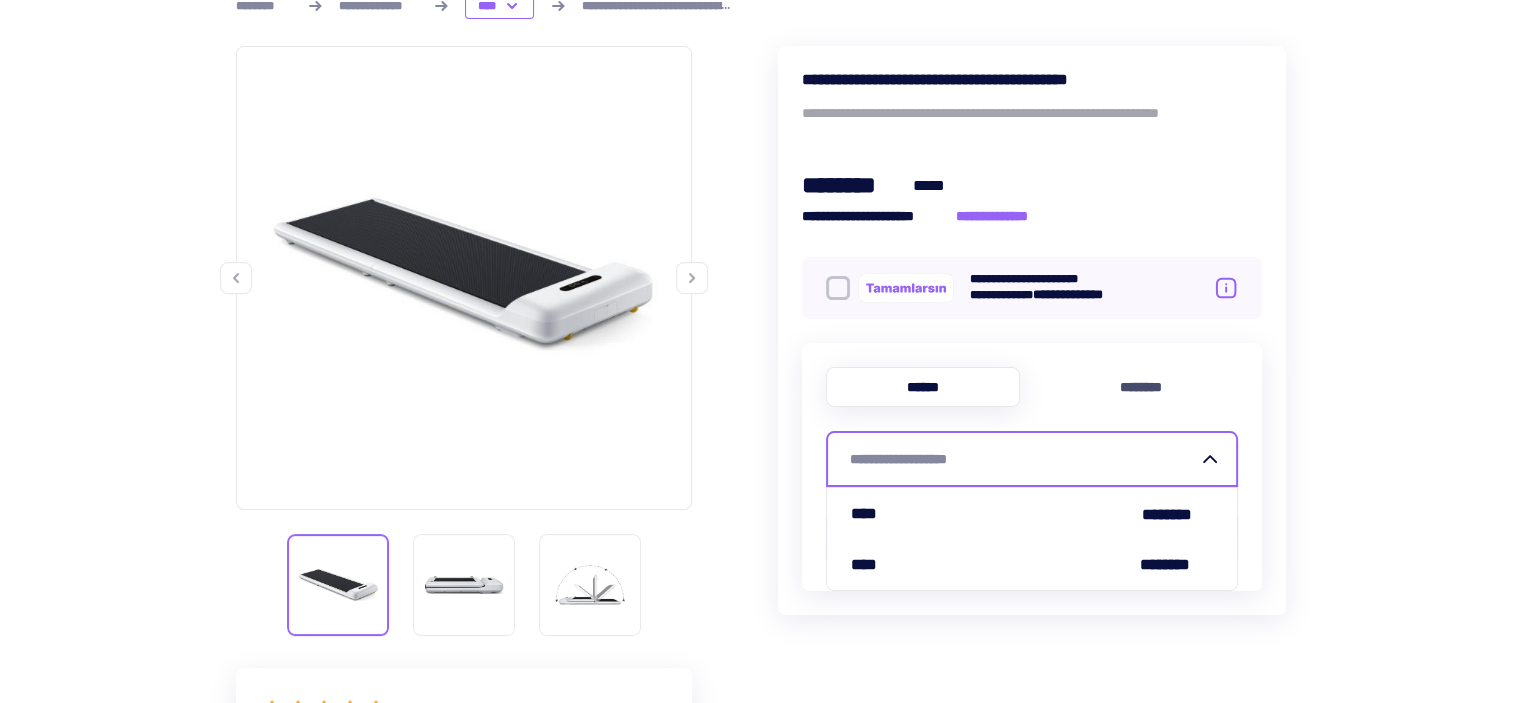 click on "**** ********" at bounding box center [1032, 513] 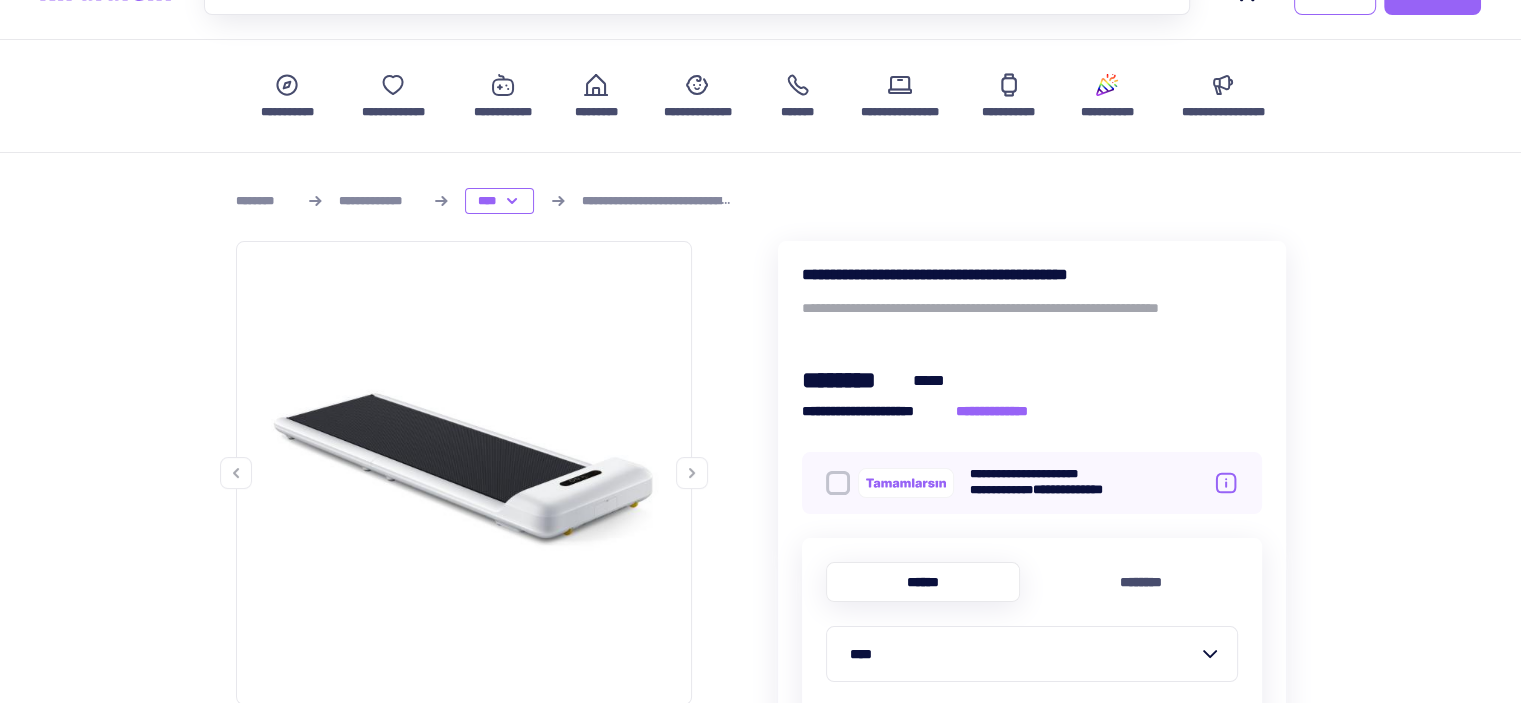 scroll, scrollTop: 0, scrollLeft: 0, axis: both 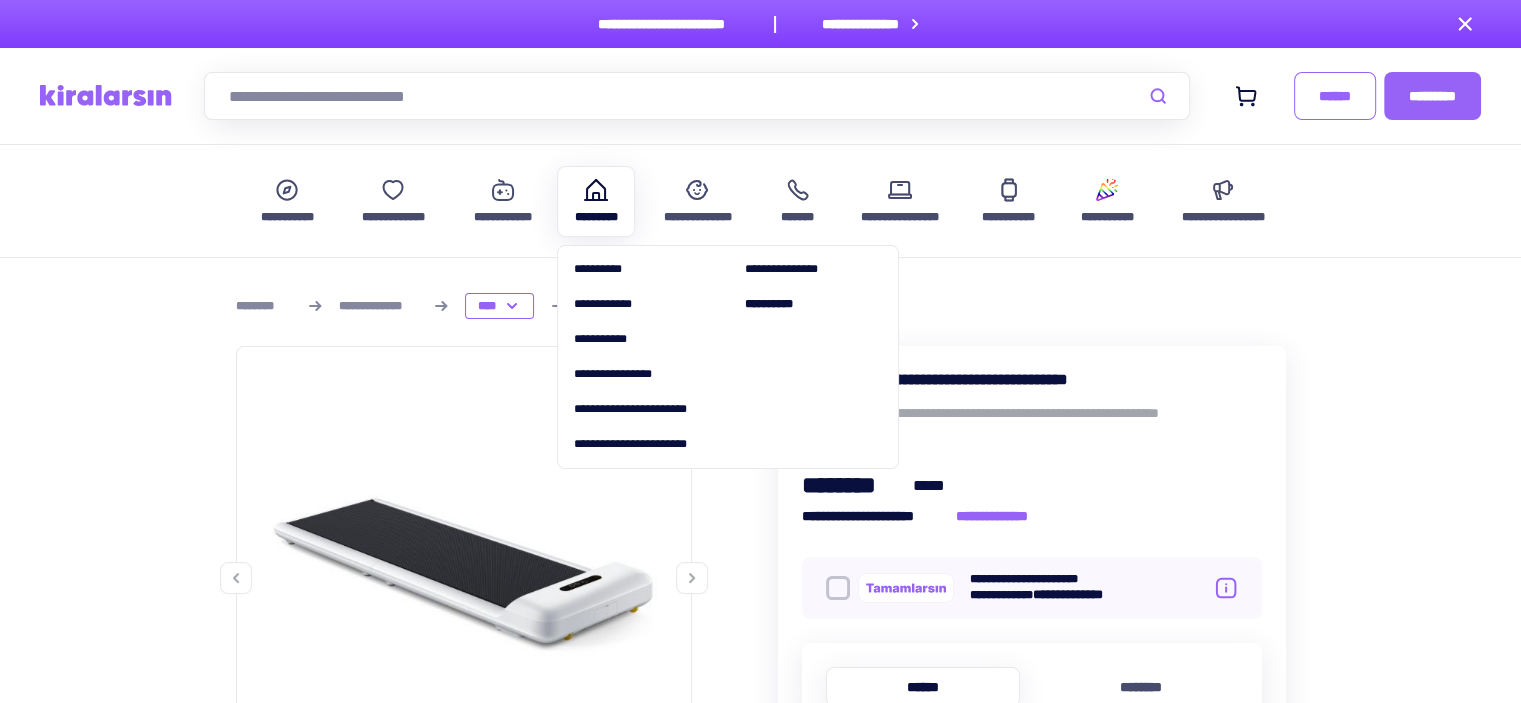 click on "*********" at bounding box center [595, 201] 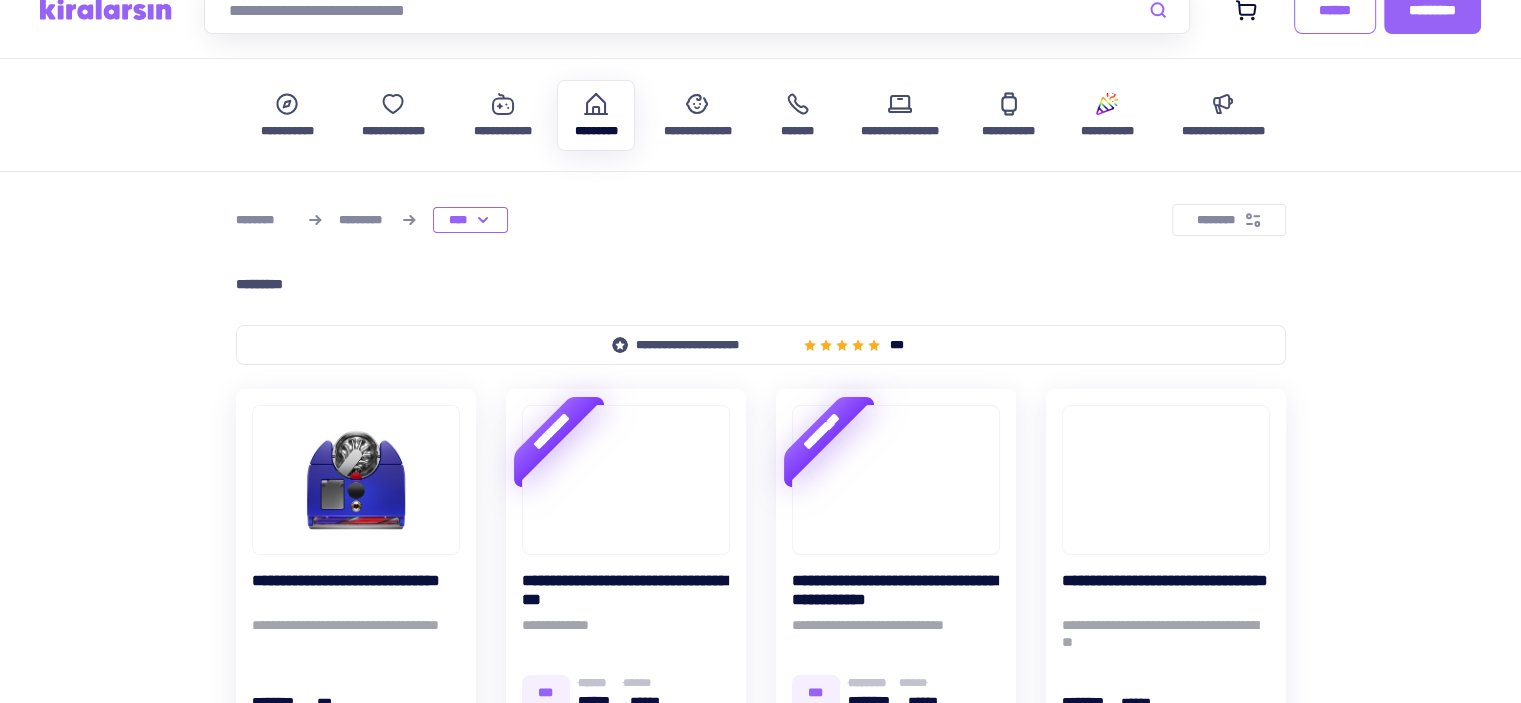 scroll, scrollTop: 0, scrollLeft: 0, axis: both 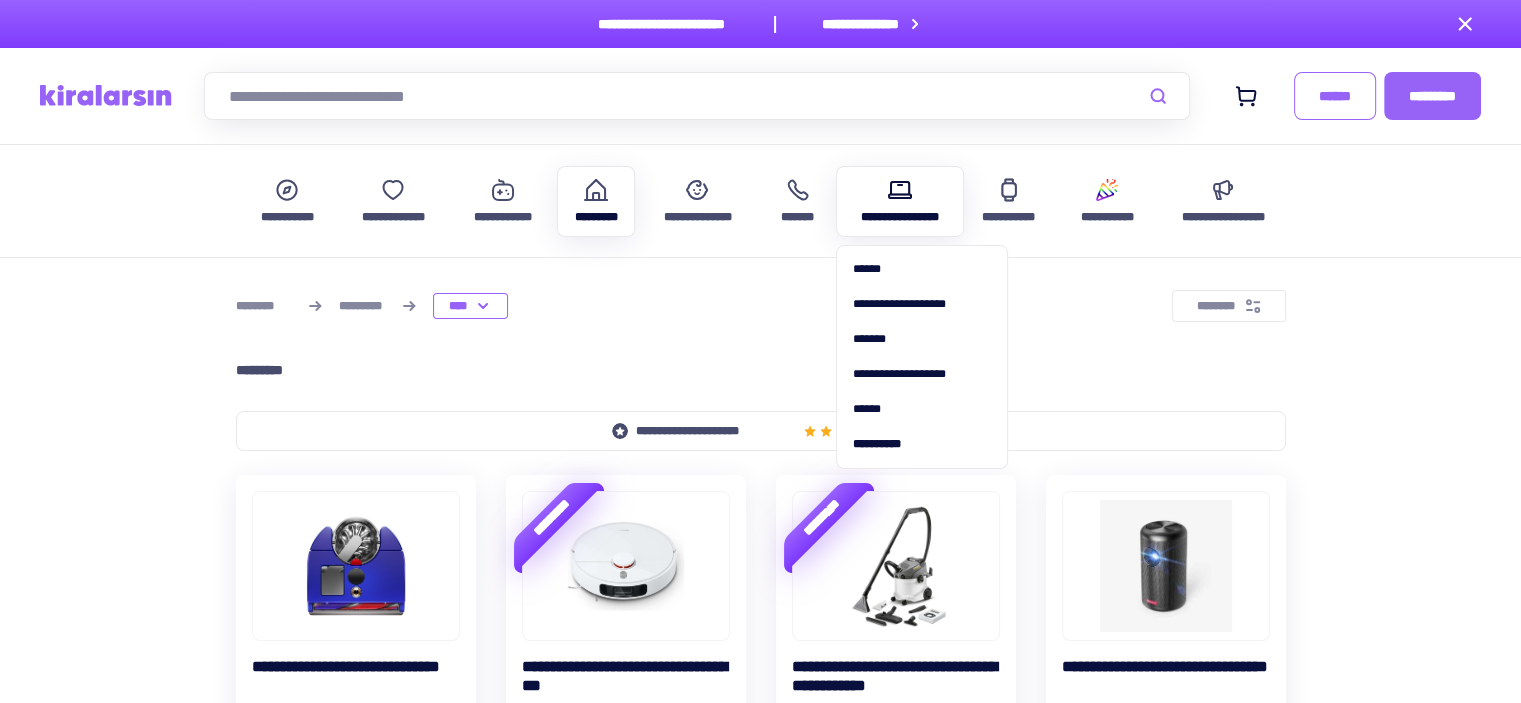 click on "**********" at bounding box center (900, 217) 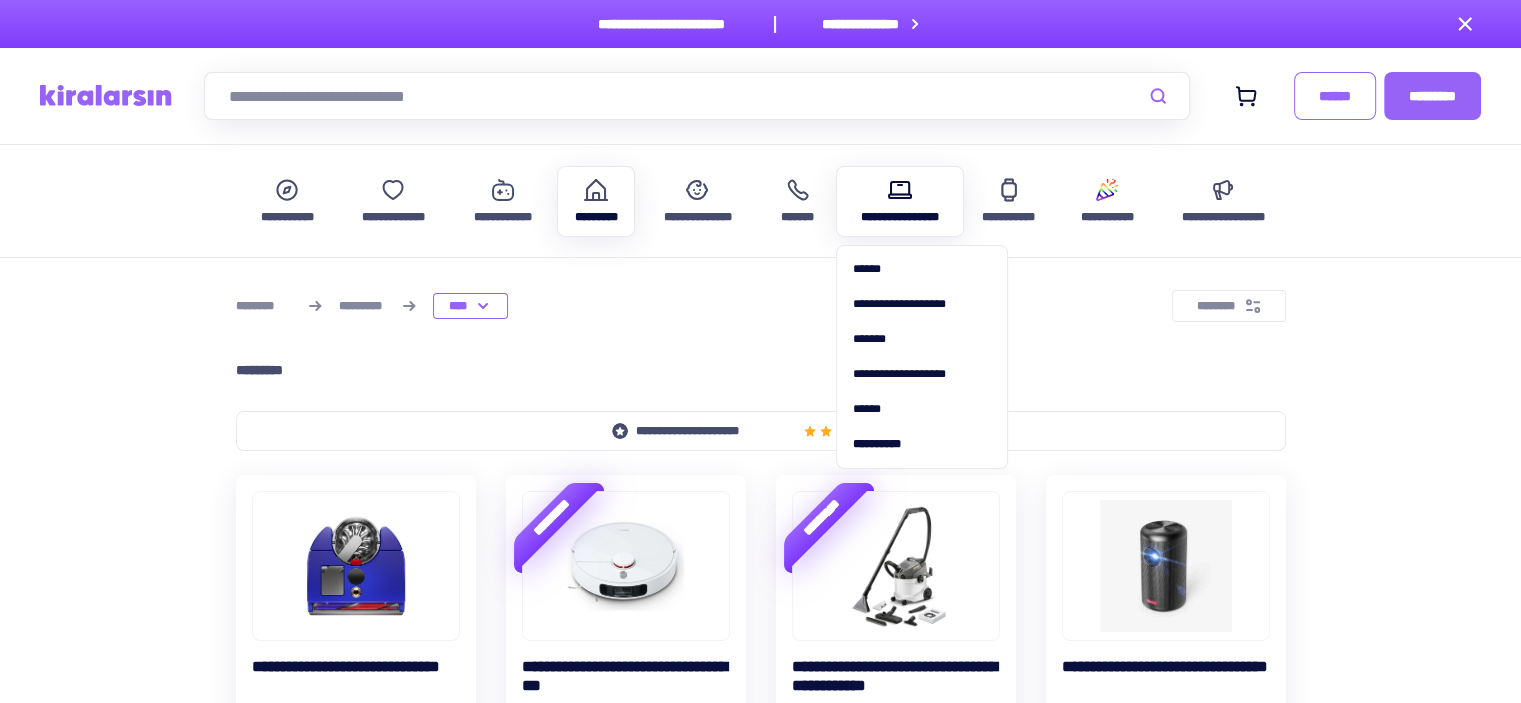 click at bounding box center (900, 190) 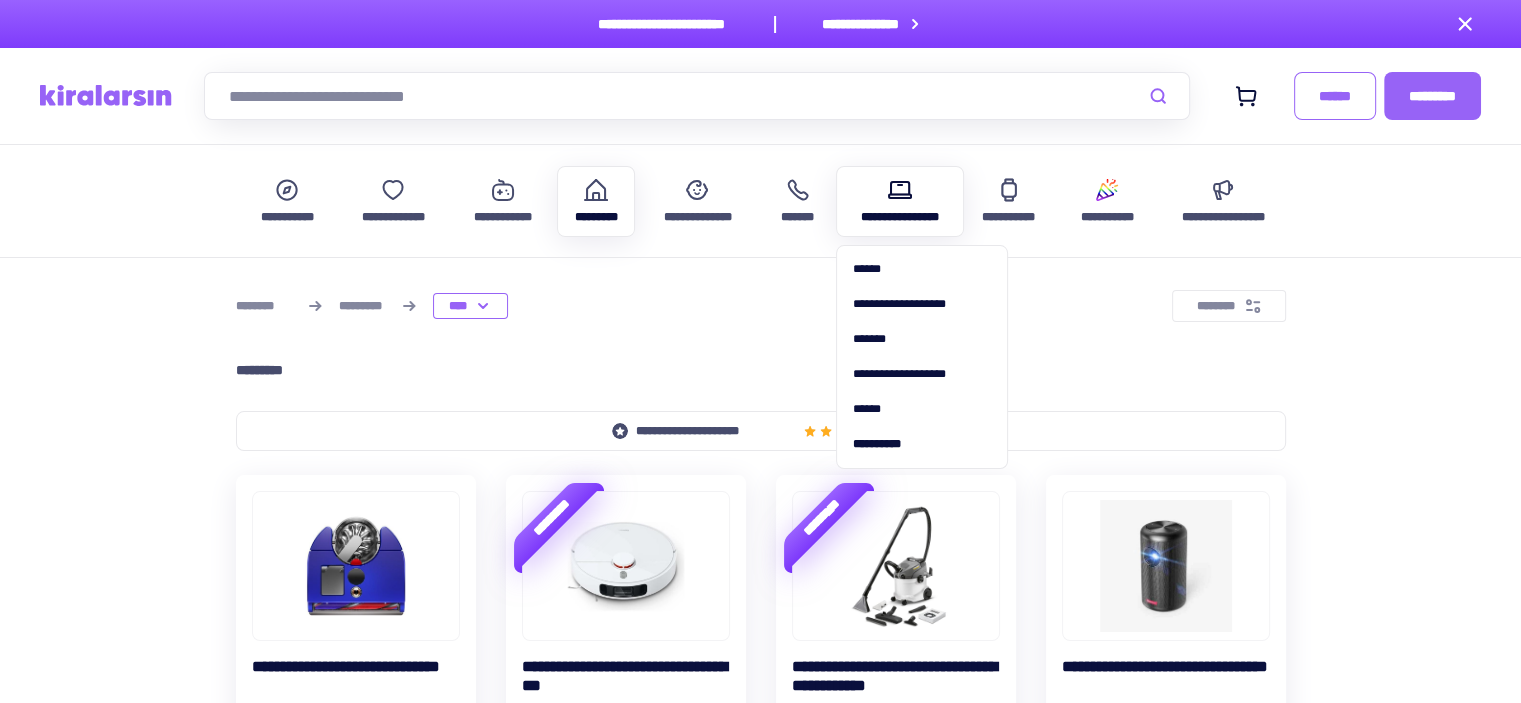 click at bounding box center (900, 190) 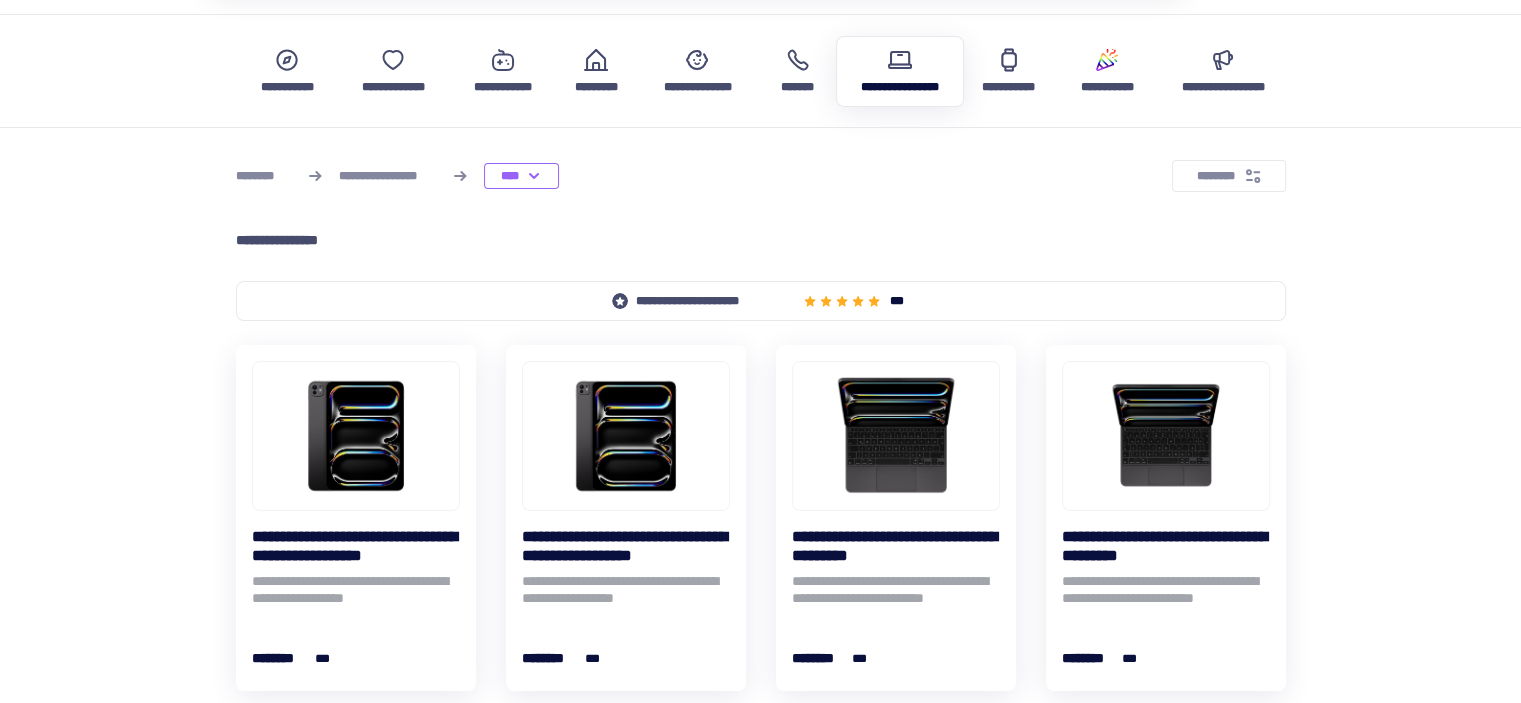 scroll, scrollTop: 0, scrollLeft: 0, axis: both 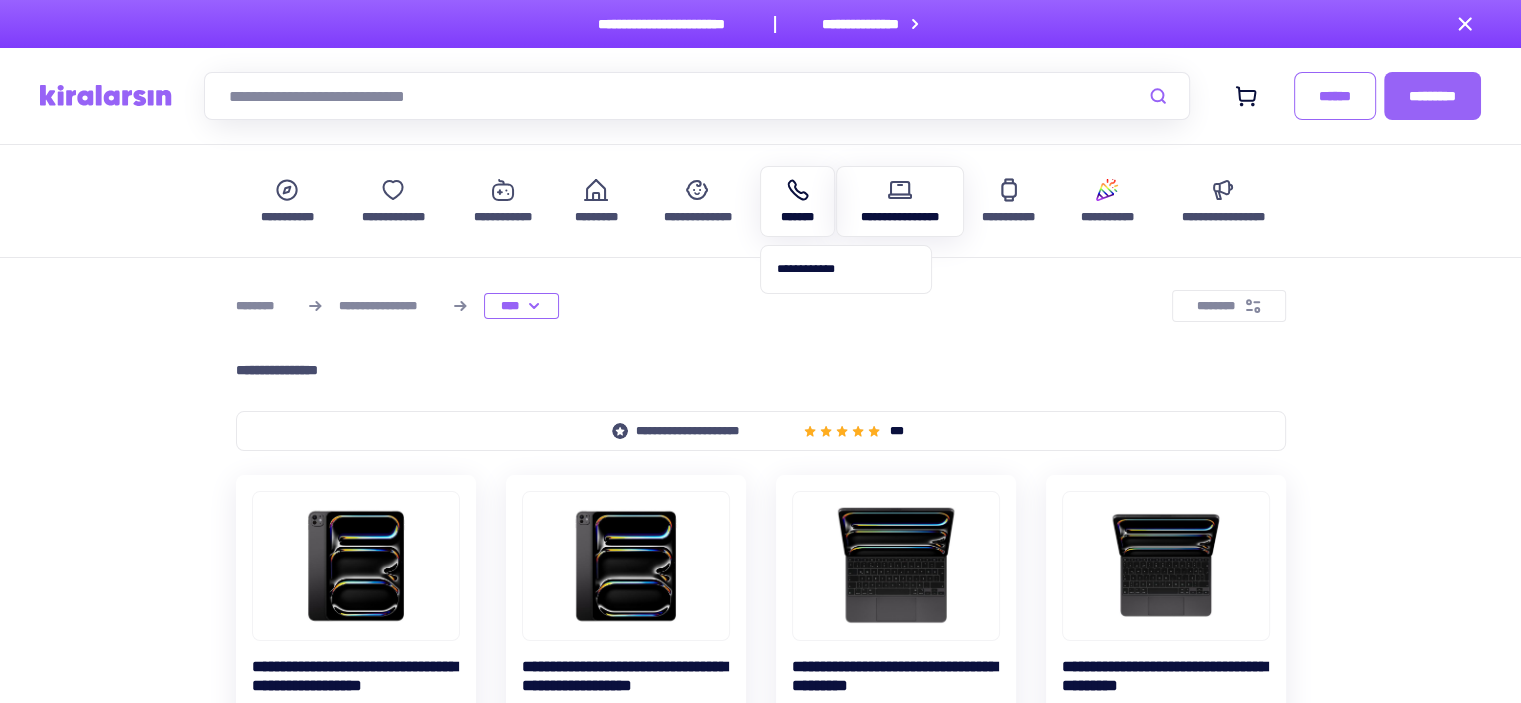 click 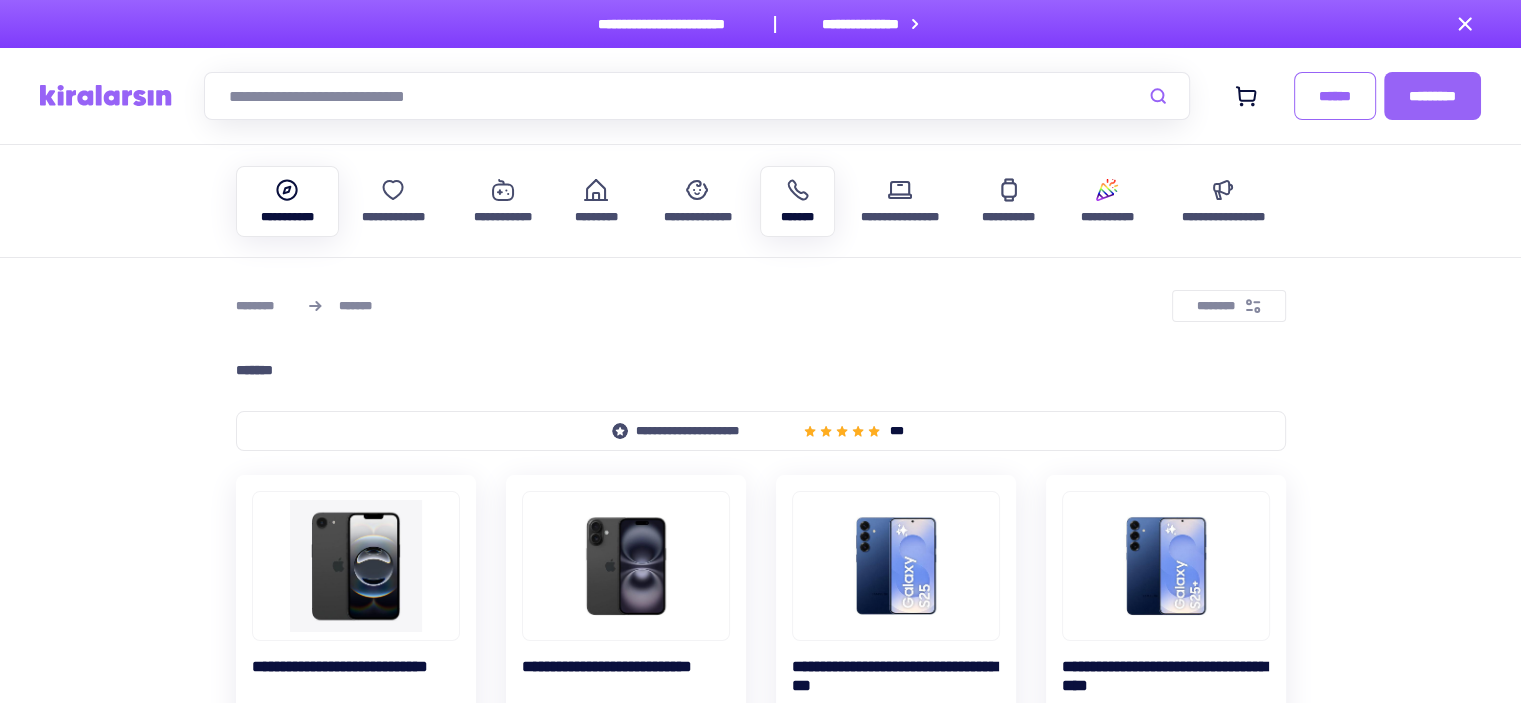 click 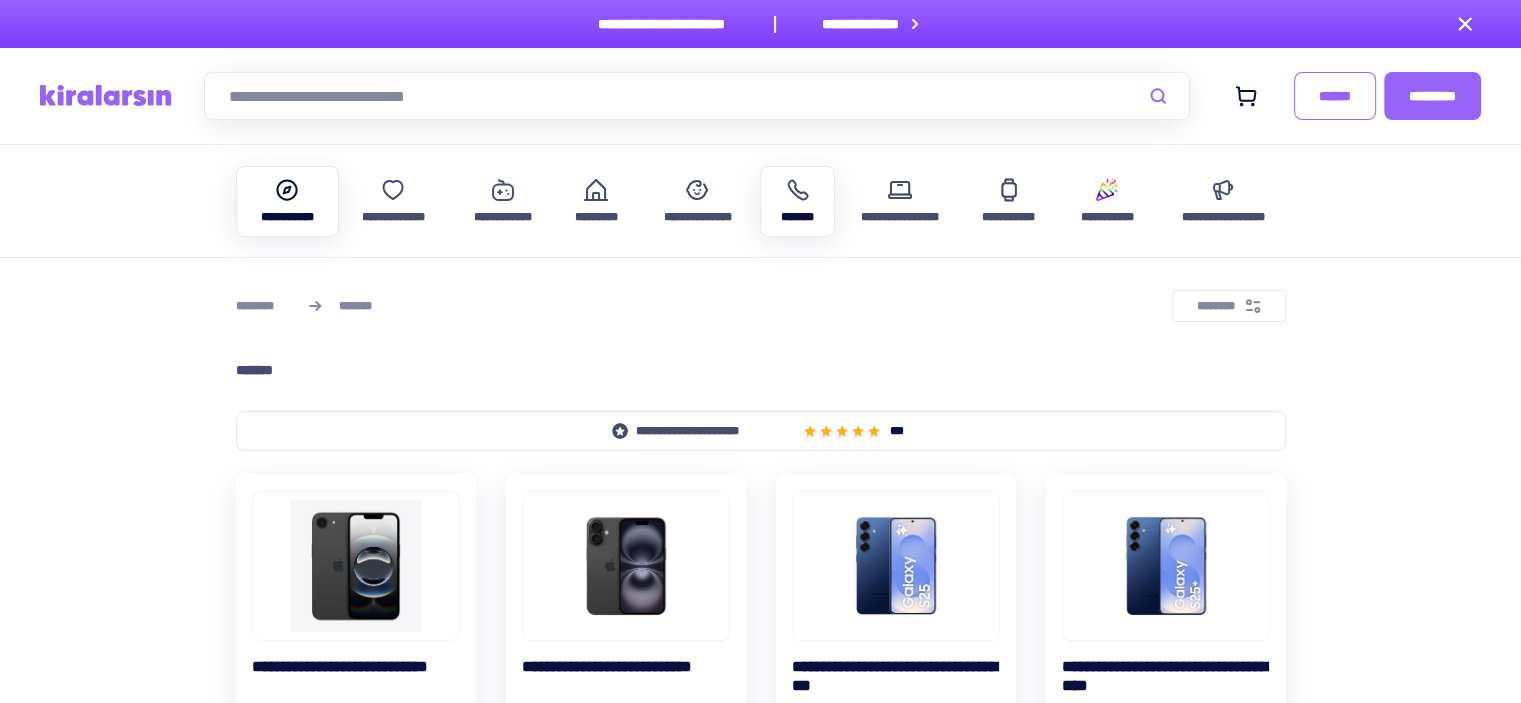 click 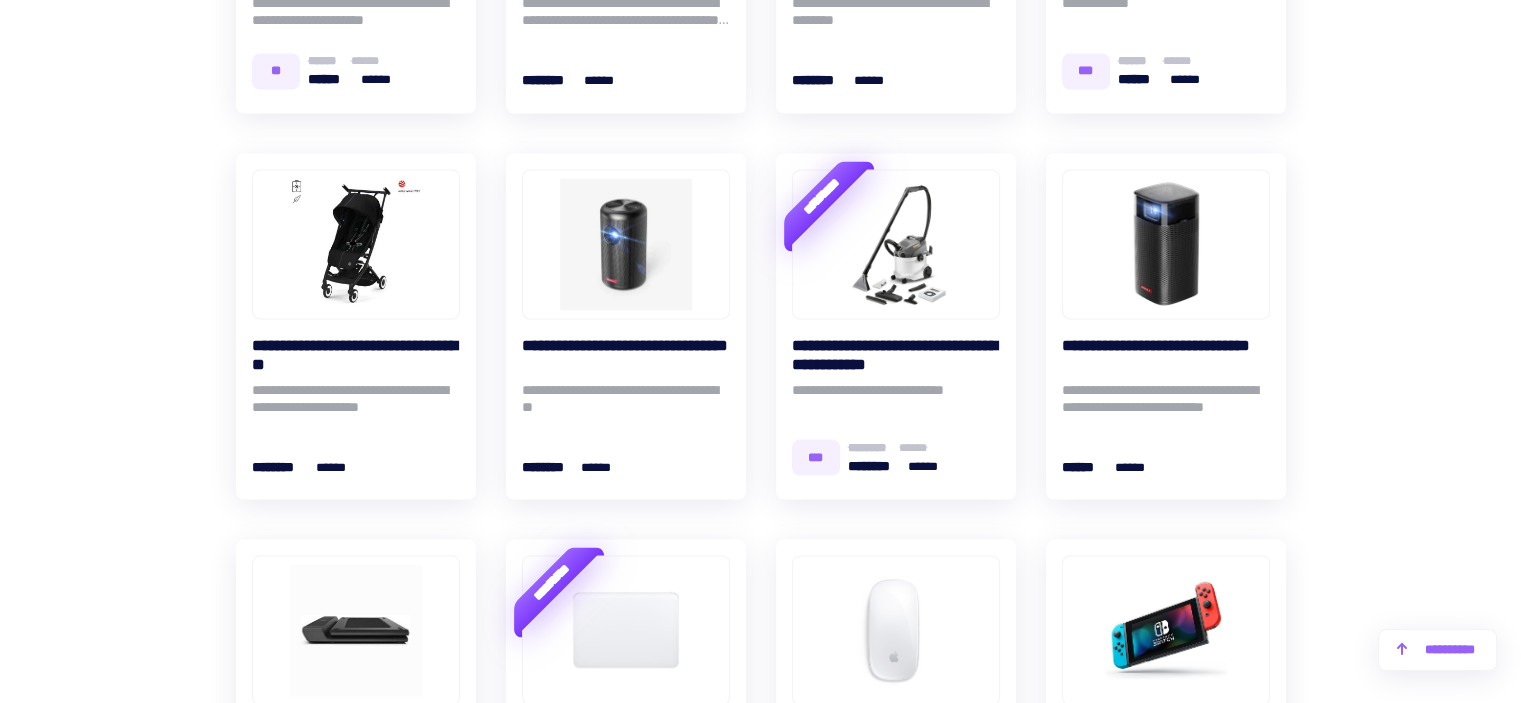 scroll, scrollTop: 3600, scrollLeft: 0, axis: vertical 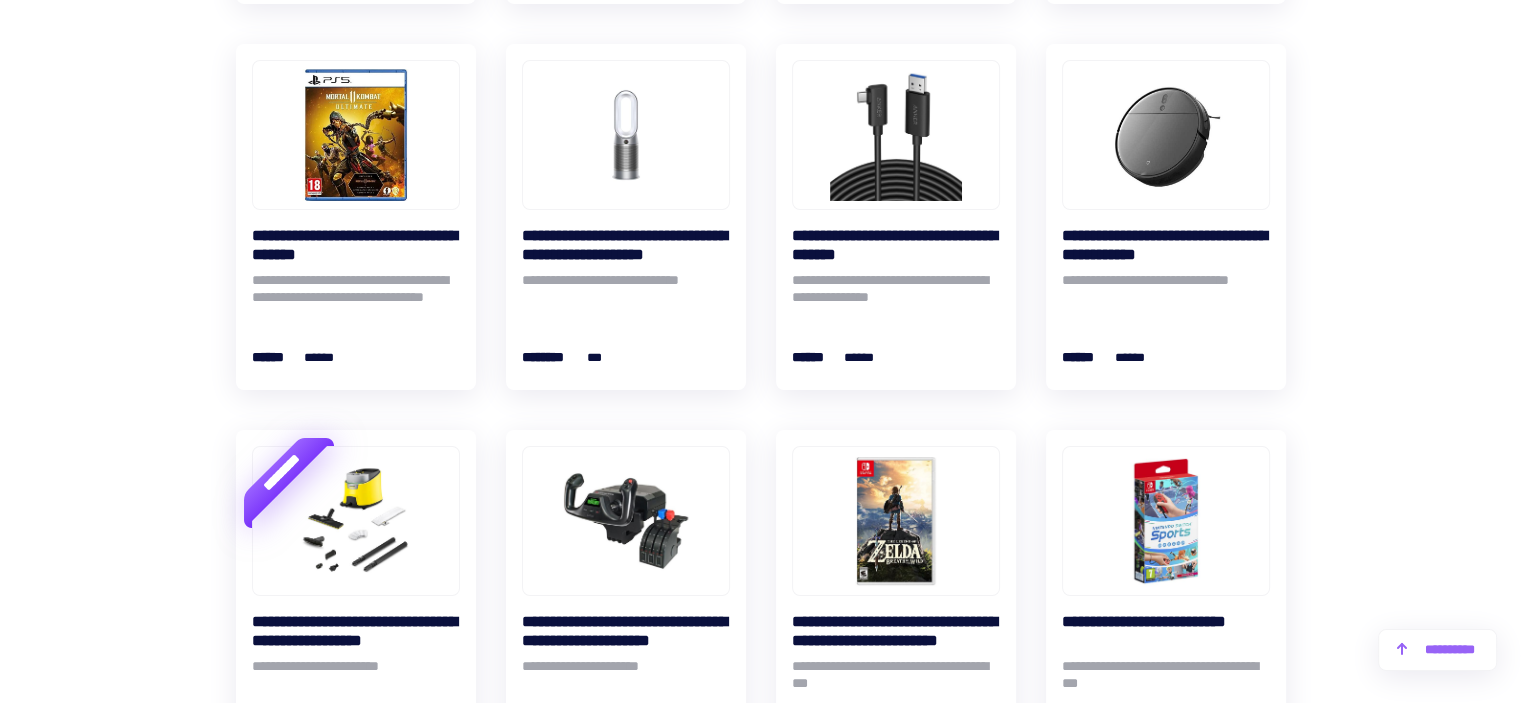 click on "[EMAIL] [PHONE] [EMAIL] [PHONE] [EMAIL] [PHONE] [EMAIL] [PHONE] [EMAIL] [PHONE] [EMAIL] [PHONE]" at bounding box center [760, -2653] 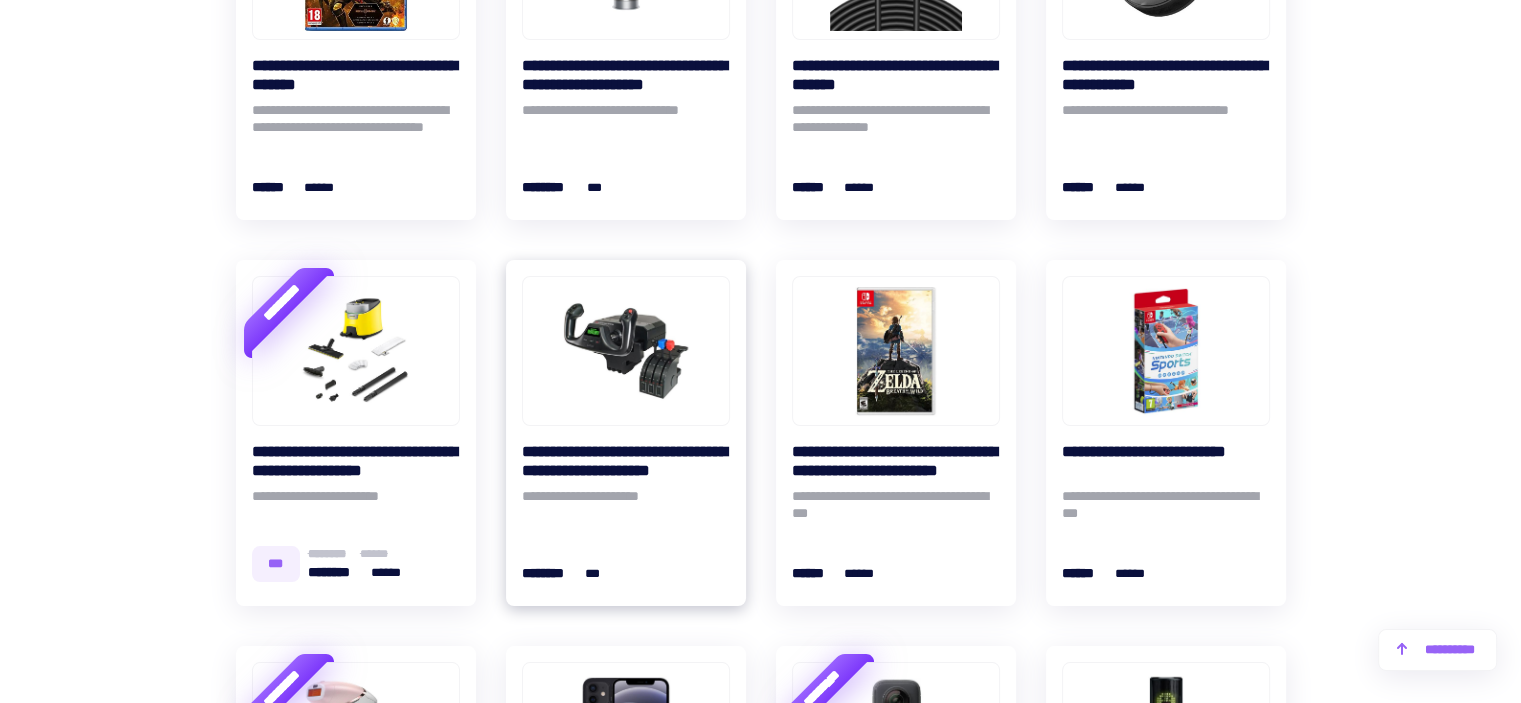 scroll, scrollTop: 7400, scrollLeft: 0, axis: vertical 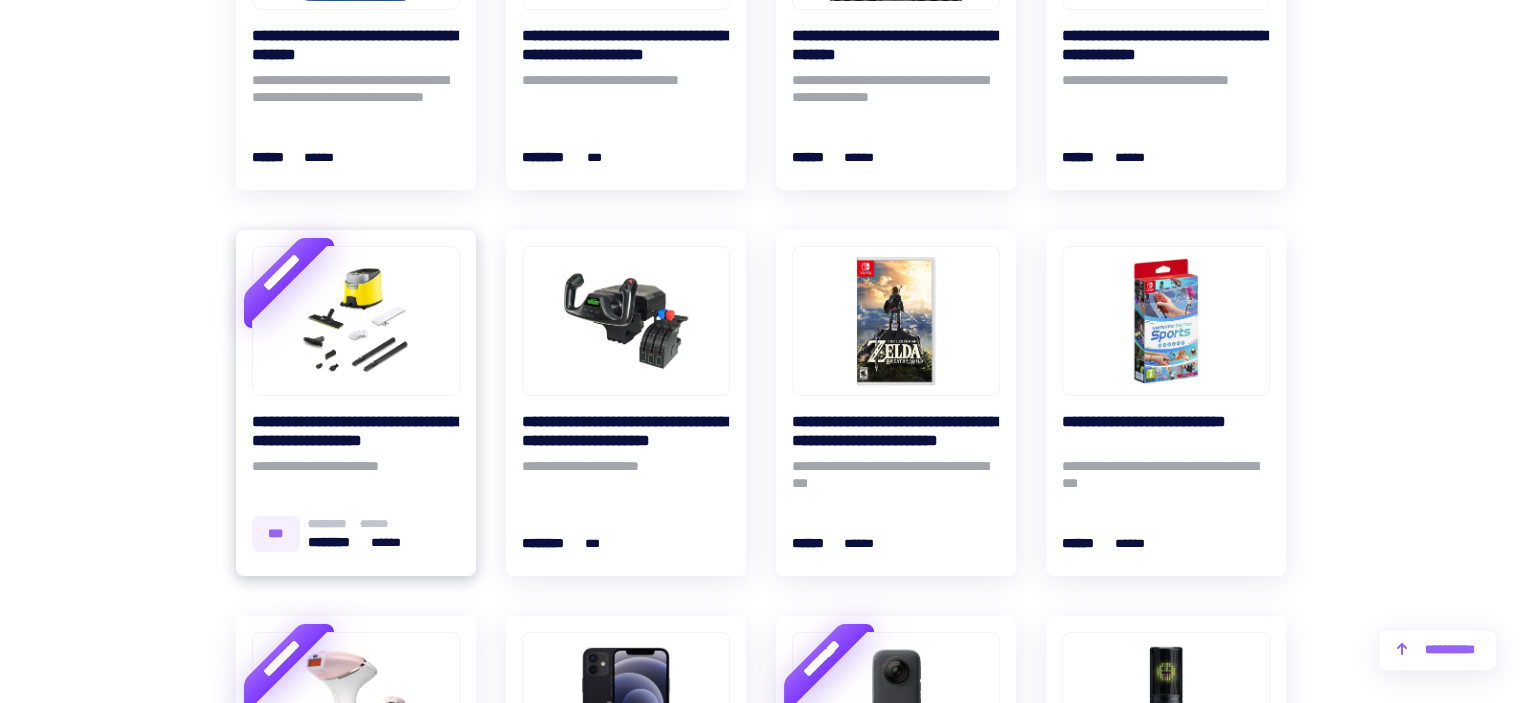 click at bounding box center [356, 321] 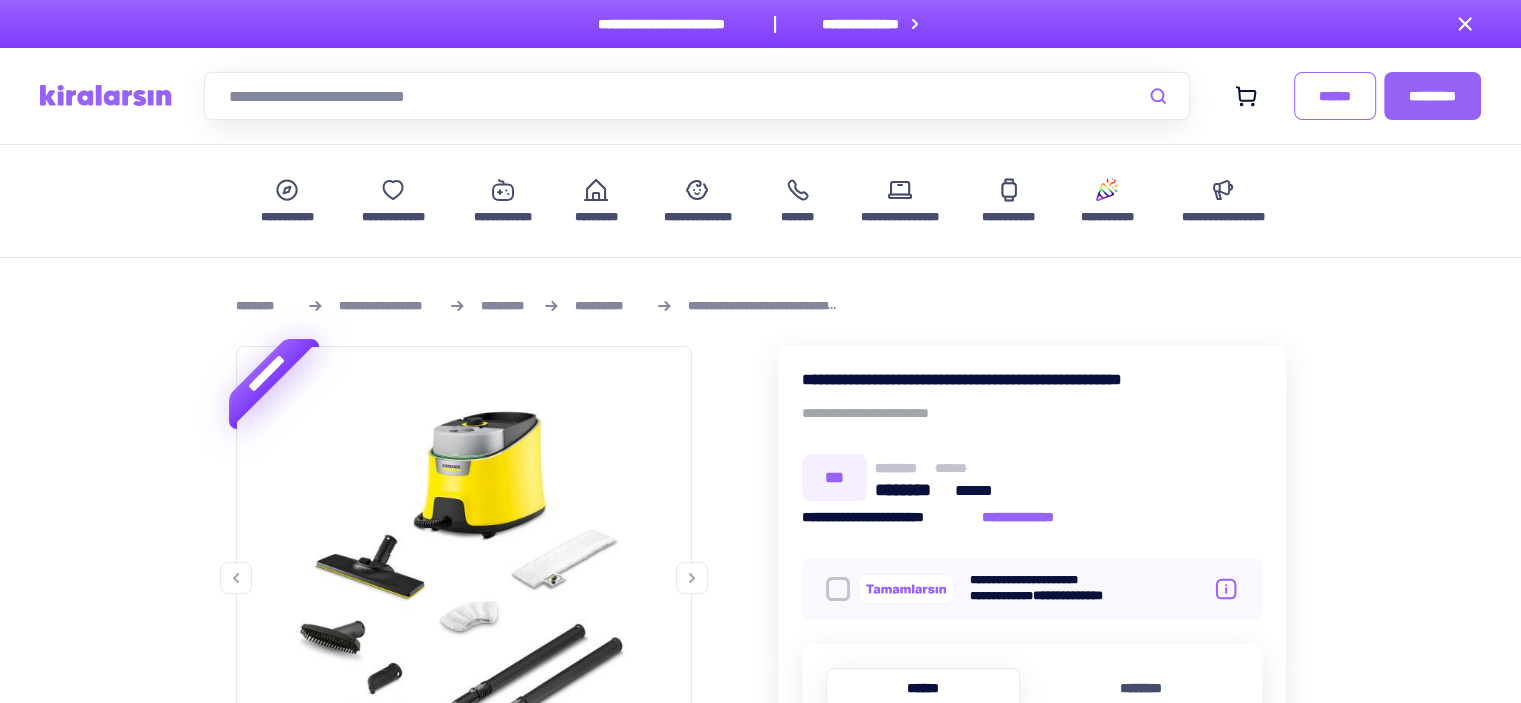 scroll, scrollTop: 100, scrollLeft: 0, axis: vertical 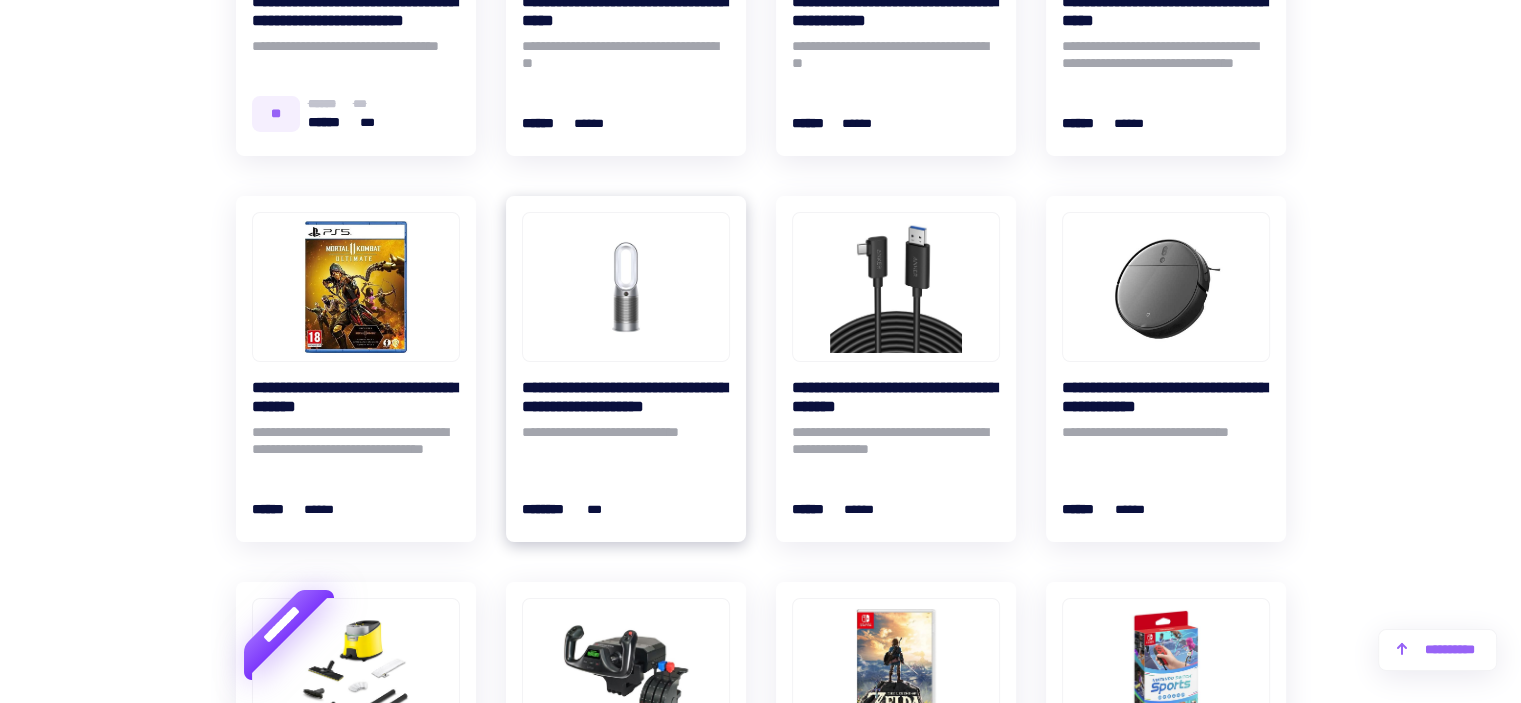 click at bounding box center (626, 287) 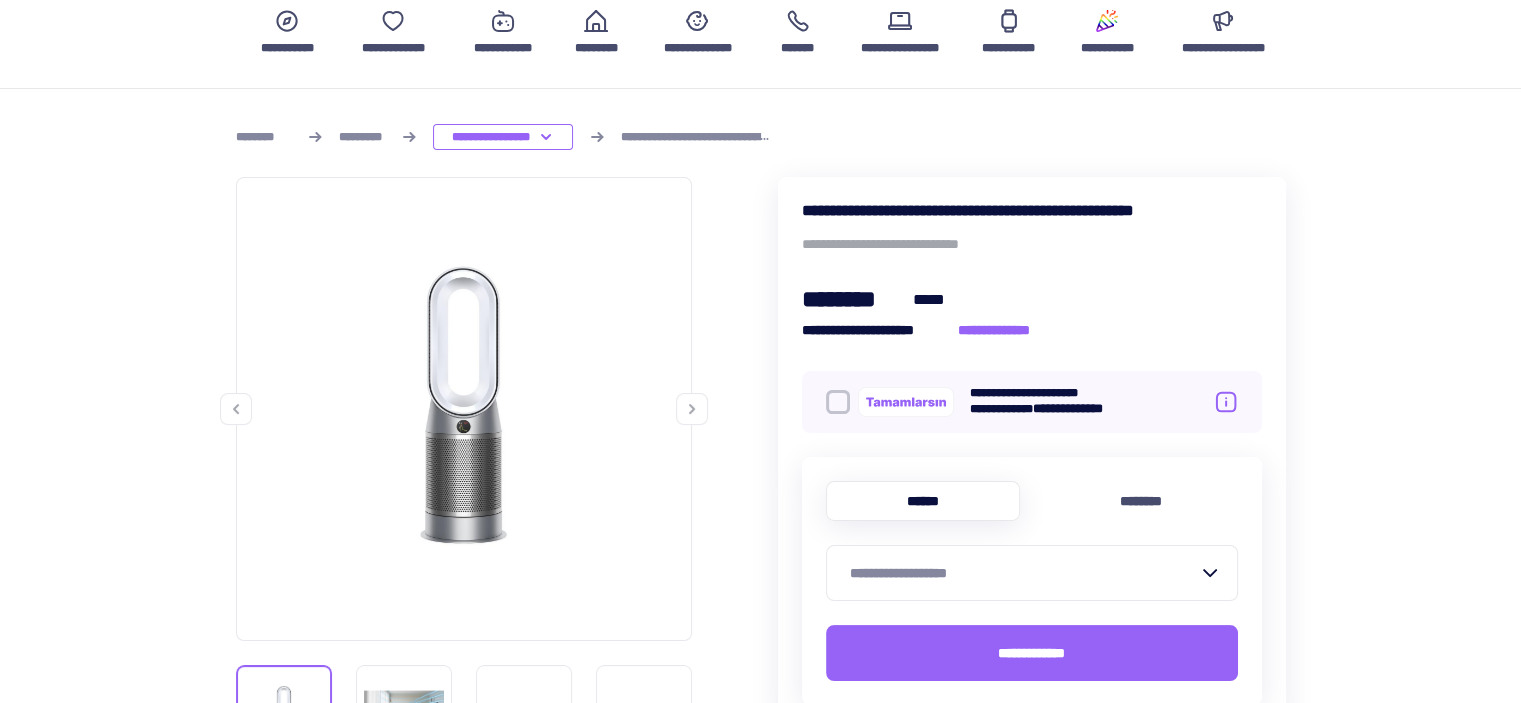 scroll, scrollTop: 300, scrollLeft: 0, axis: vertical 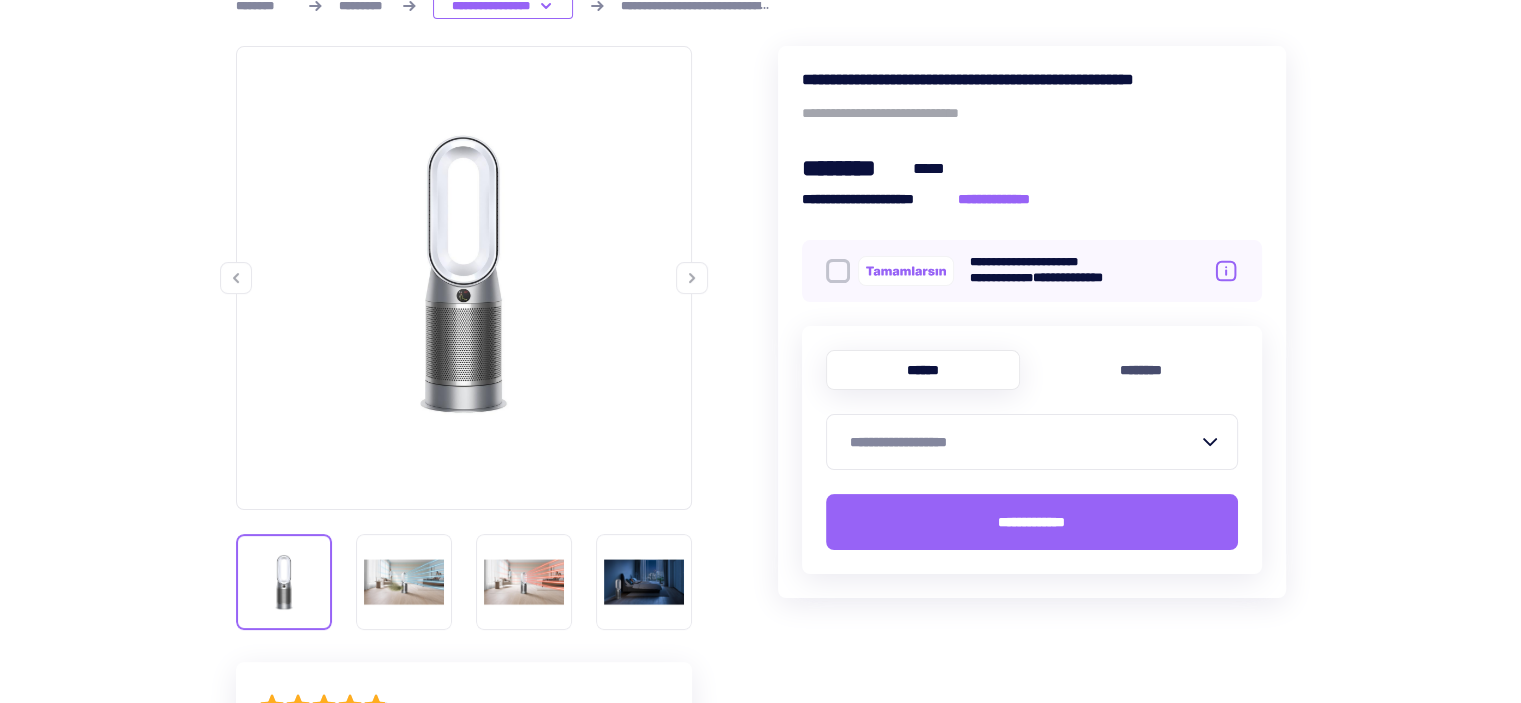 click on "**********" at bounding box center [1024, 442] 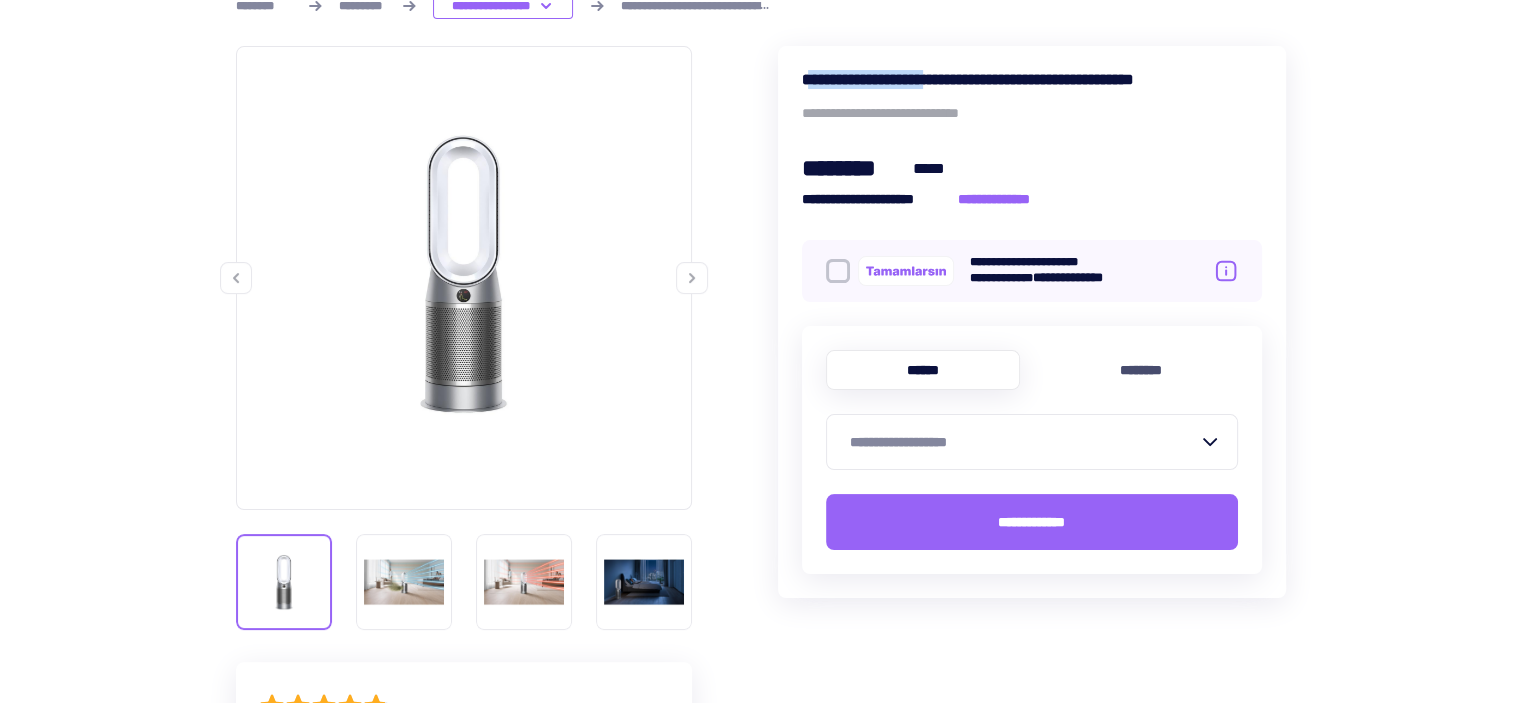 drag, startPoint x: 808, startPoint y: 80, endPoint x: 962, endPoint y: 83, distance: 154.02922 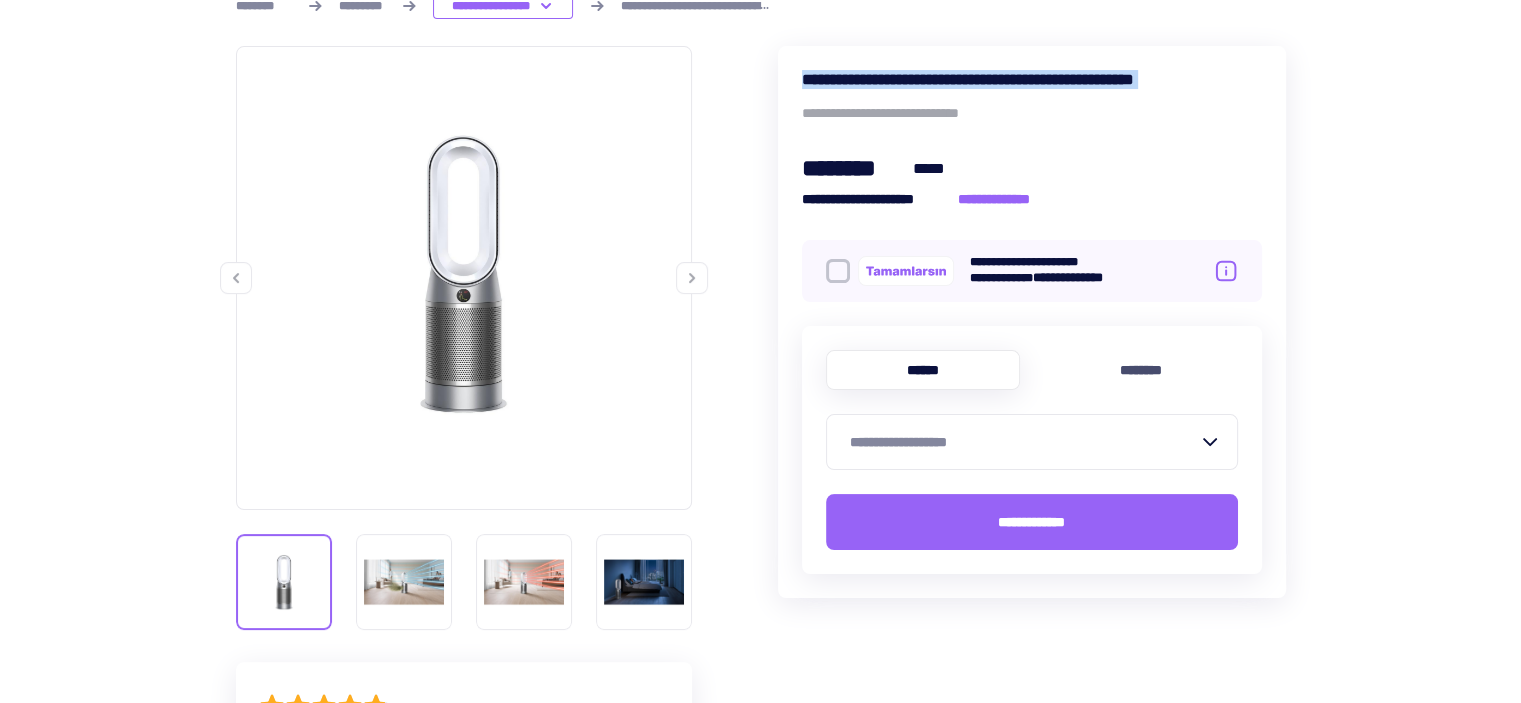 click on "[PHONE]" at bounding box center (1032, 79) 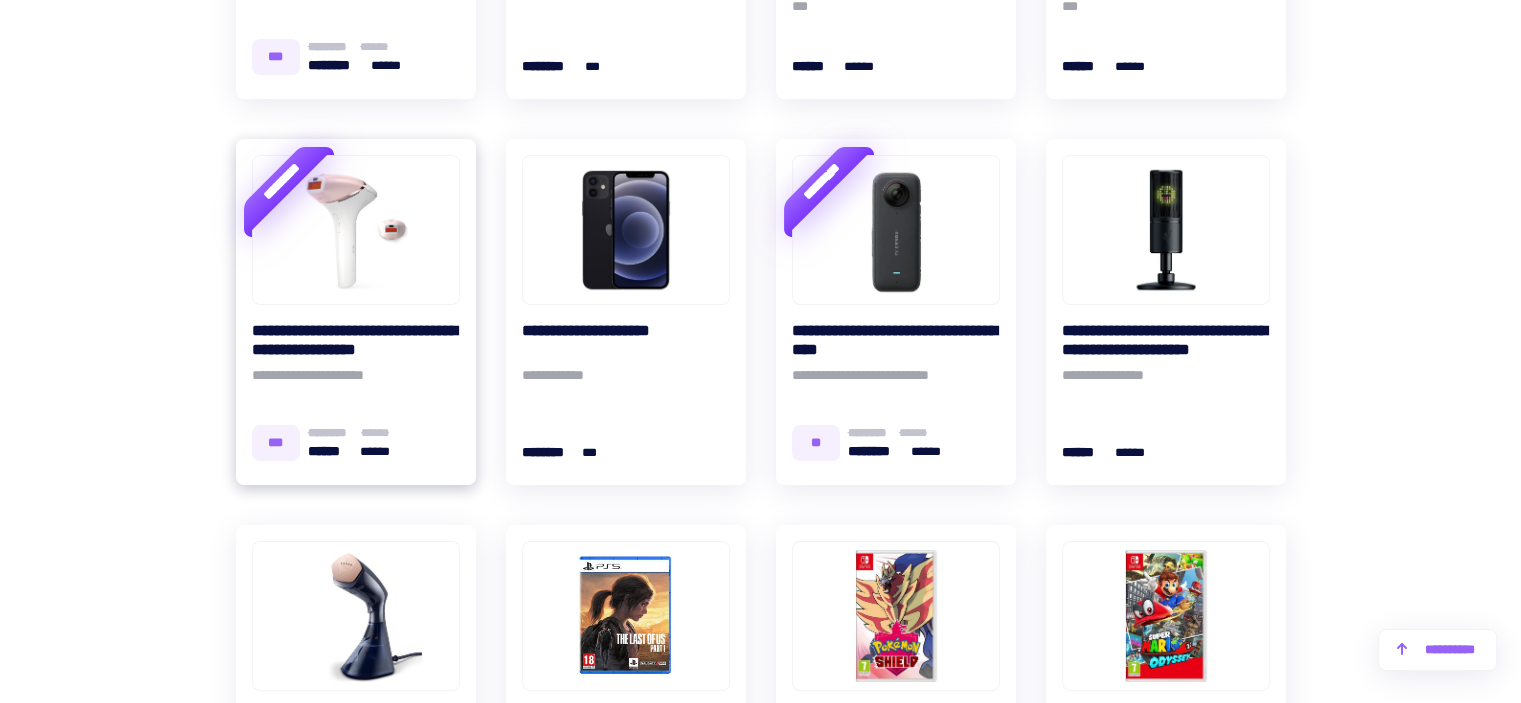 scroll, scrollTop: 7897, scrollLeft: 0, axis: vertical 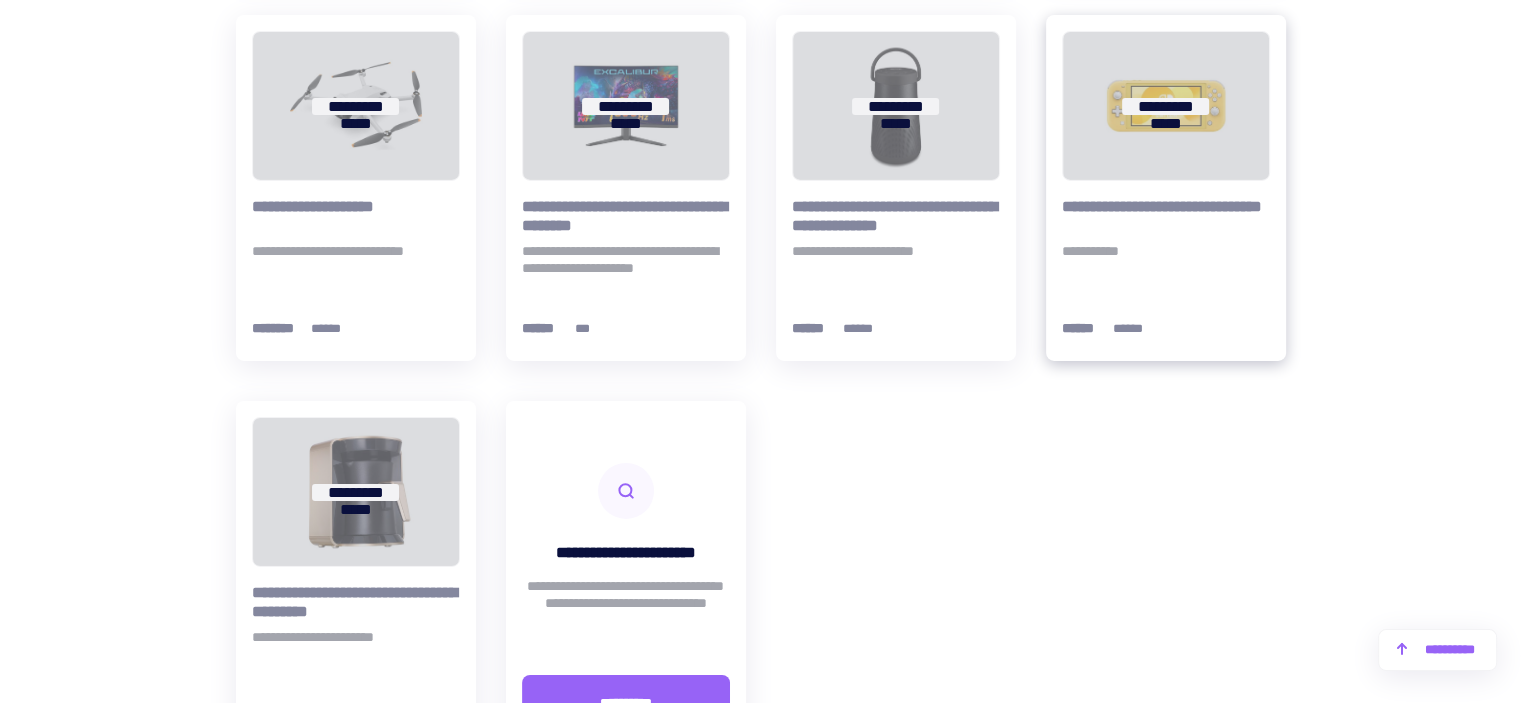 click on "**********" at bounding box center (1166, 106) 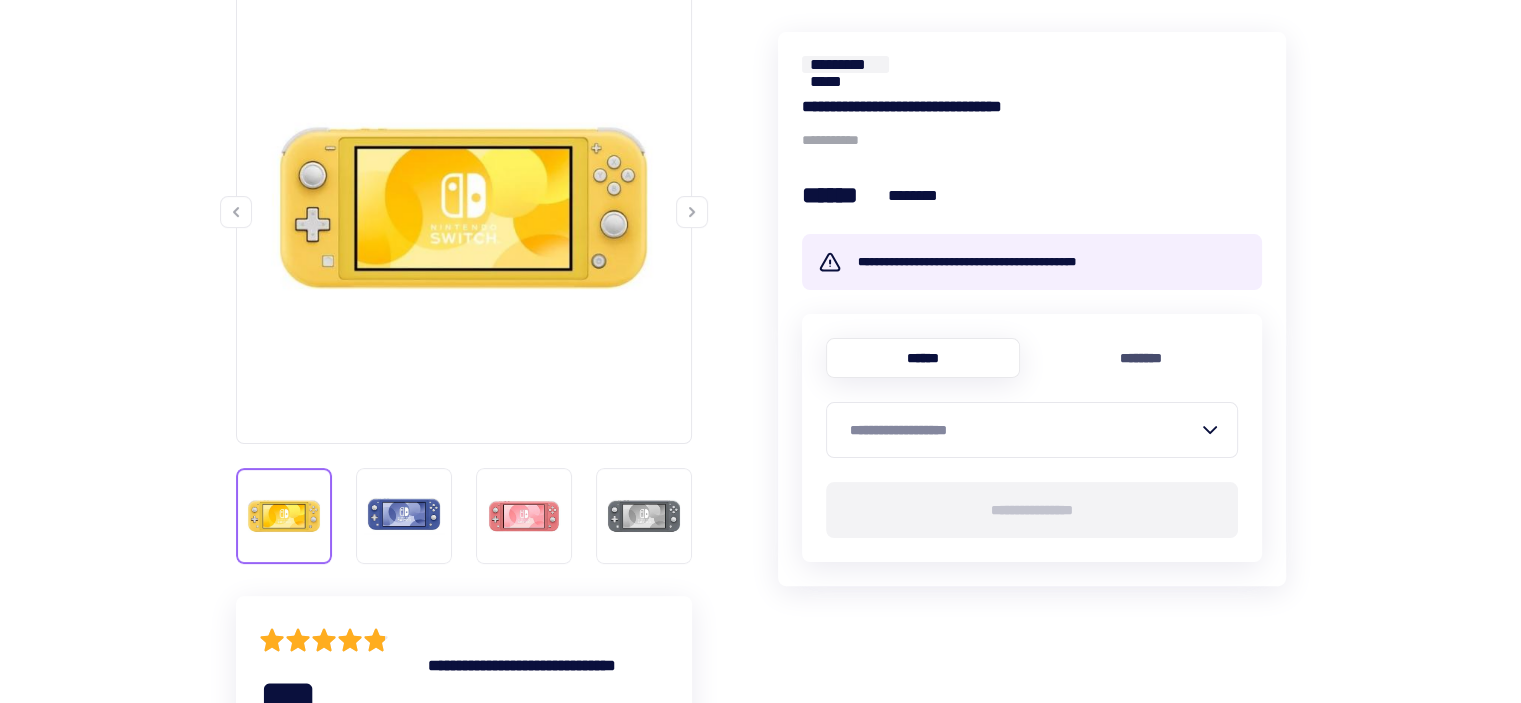 scroll, scrollTop: 400, scrollLeft: 0, axis: vertical 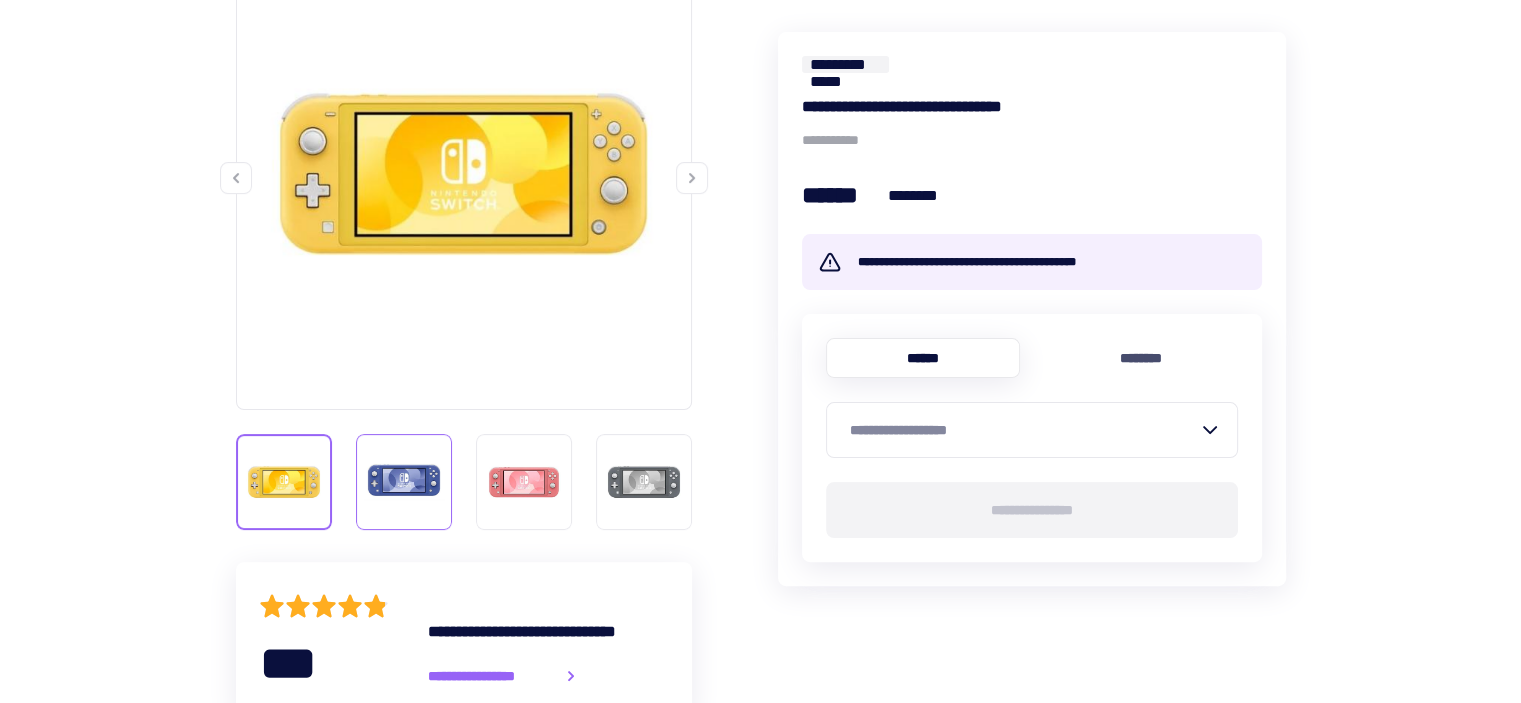 click at bounding box center (404, 482) 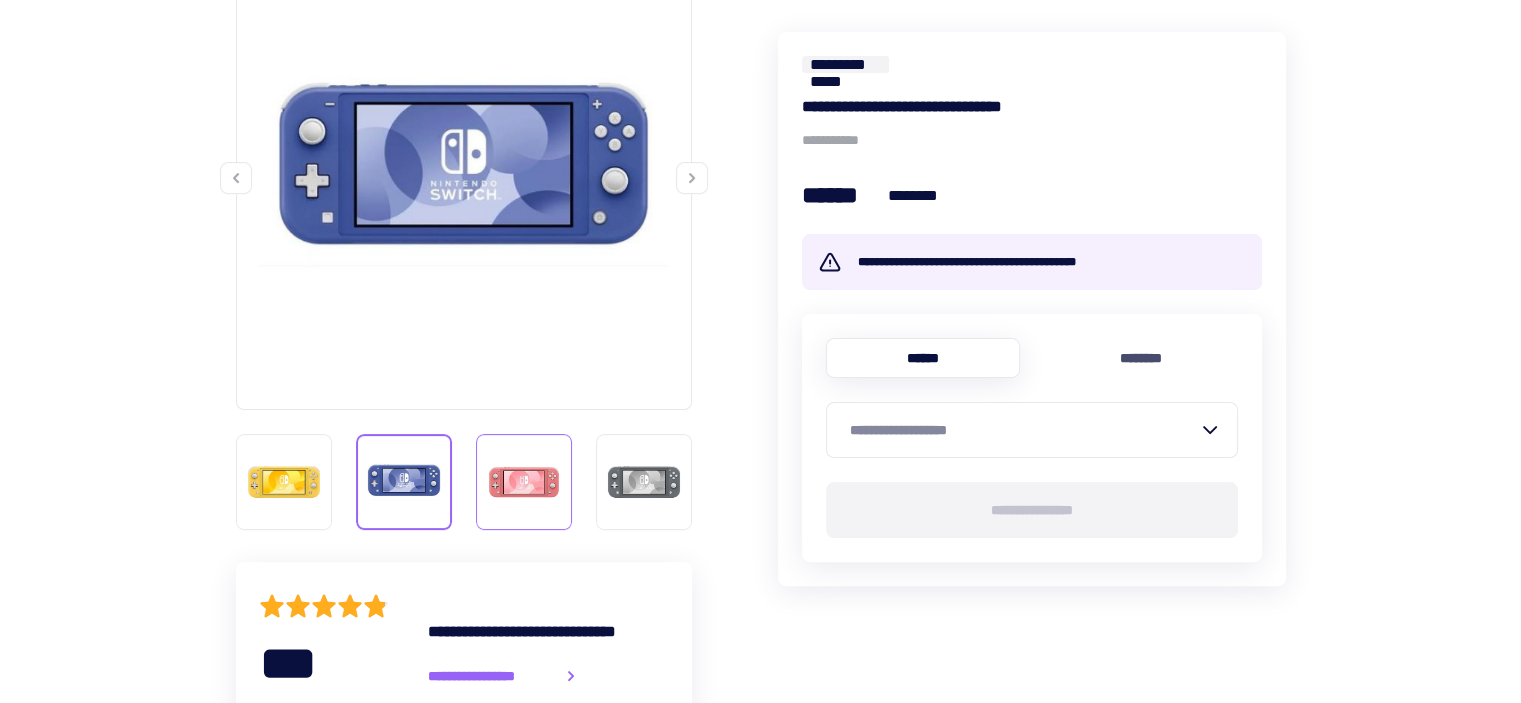 click at bounding box center [524, 482] 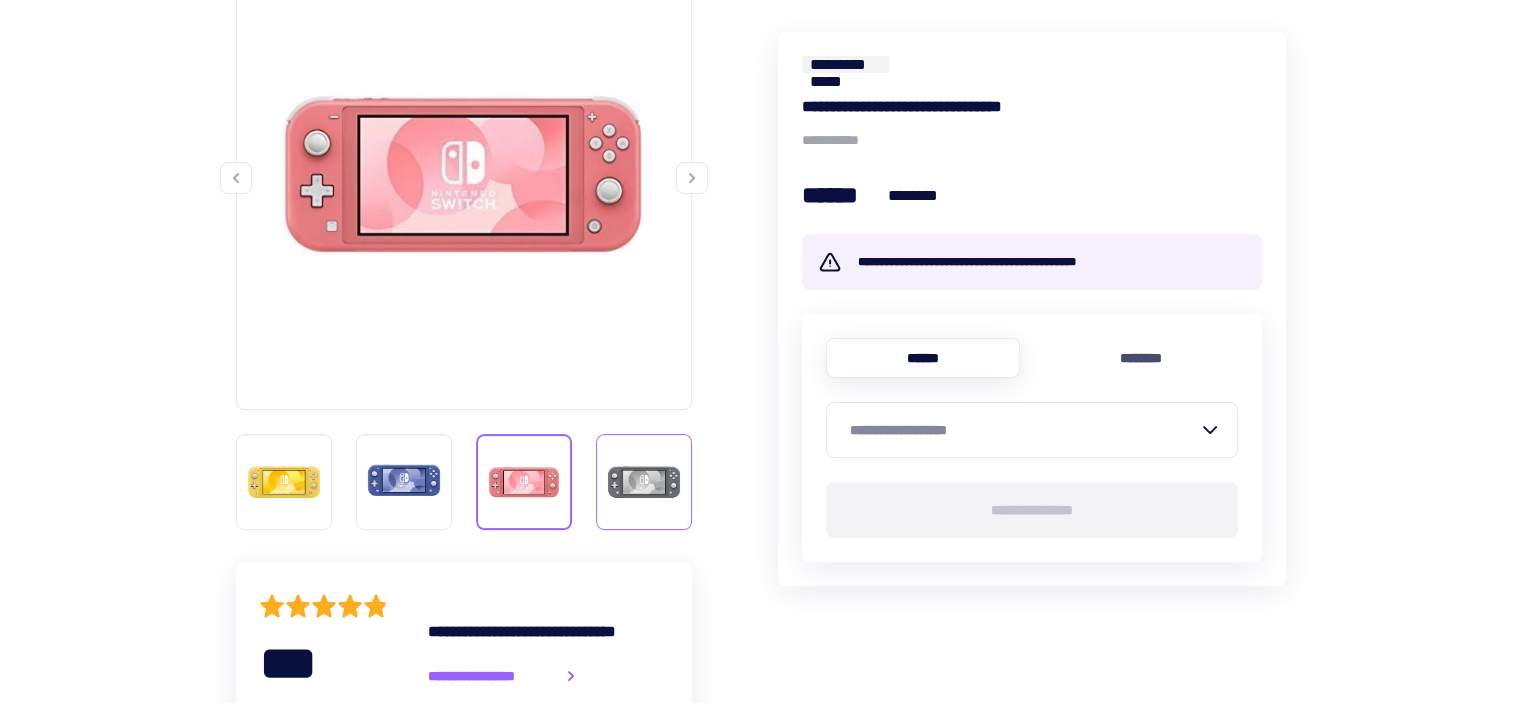 click at bounding box center [644, 482] 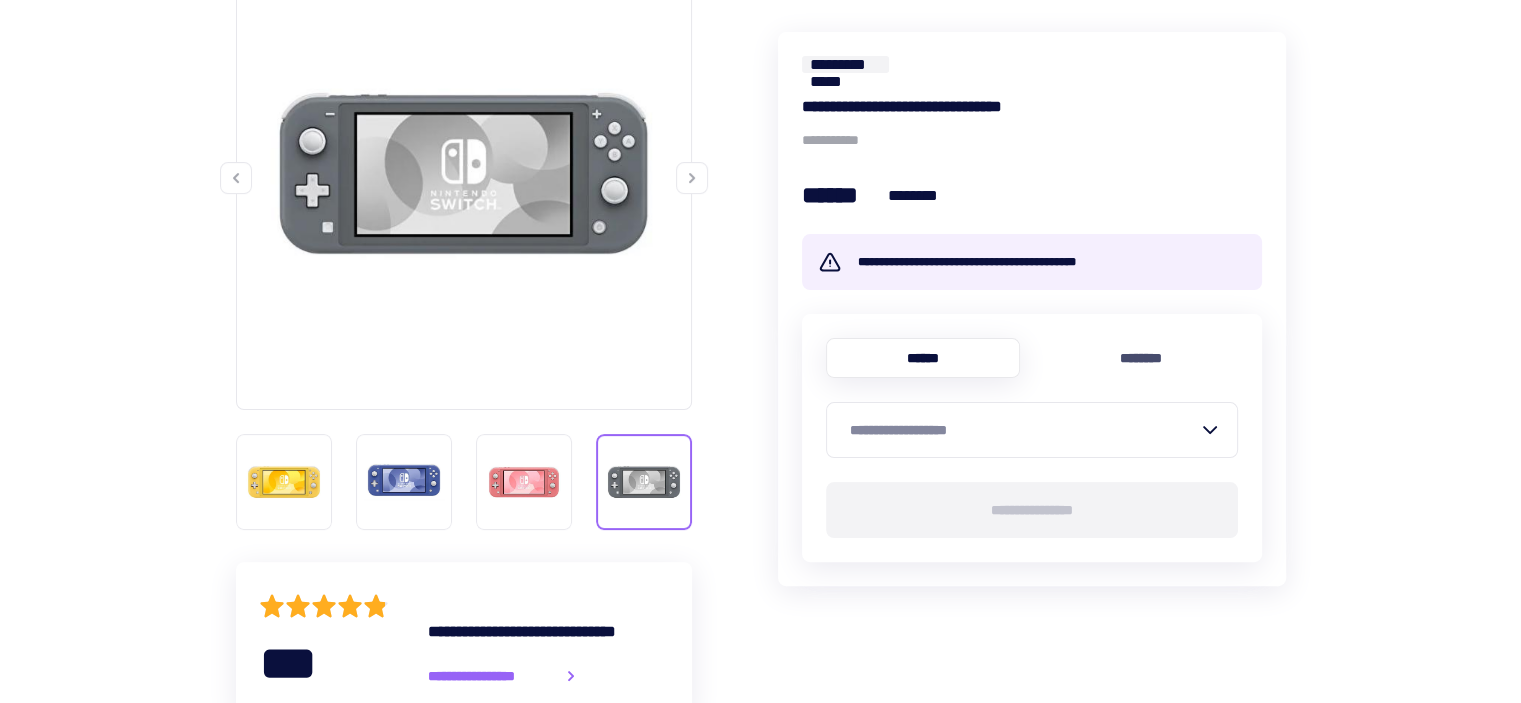 click on "**********" at bounding box center [1024, 430] 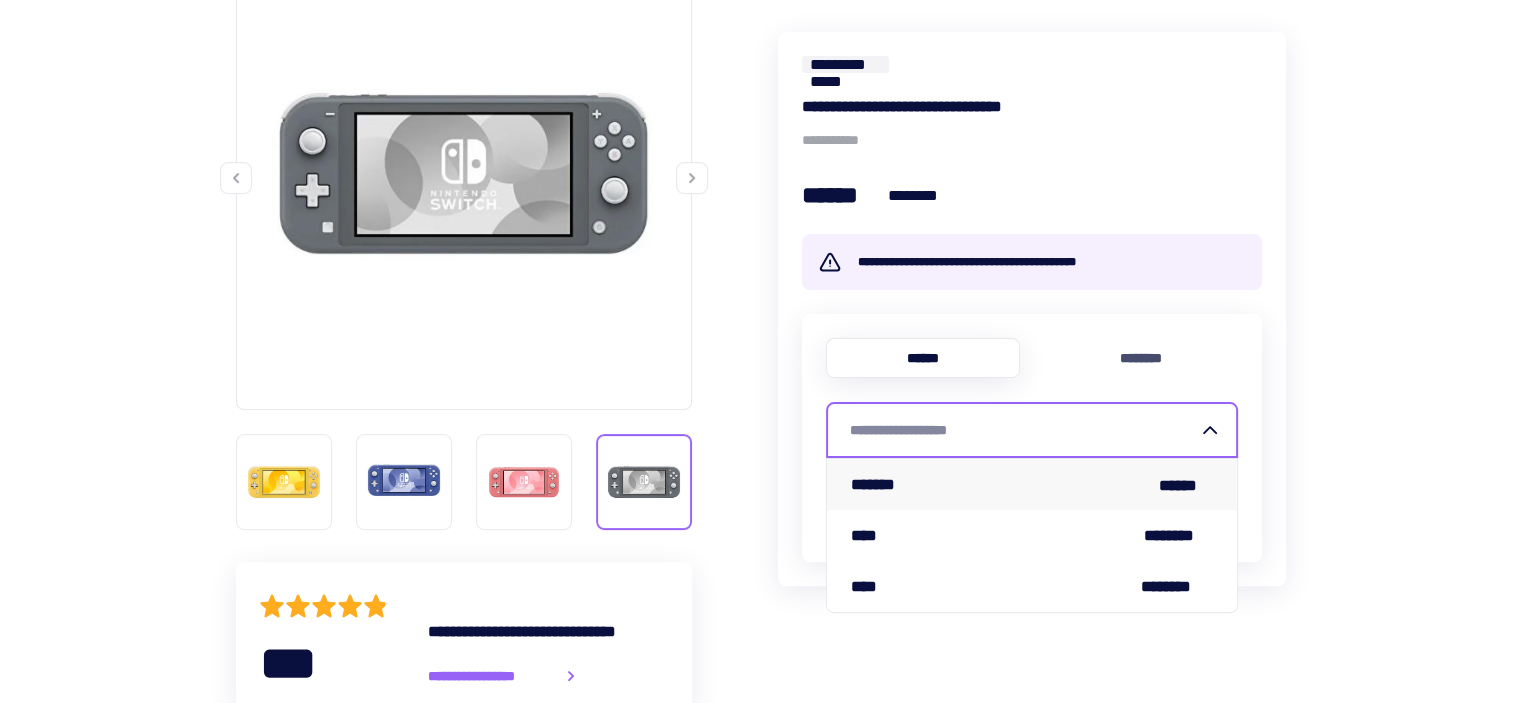 click on "******* ******" at bounding box center [1032, 484] 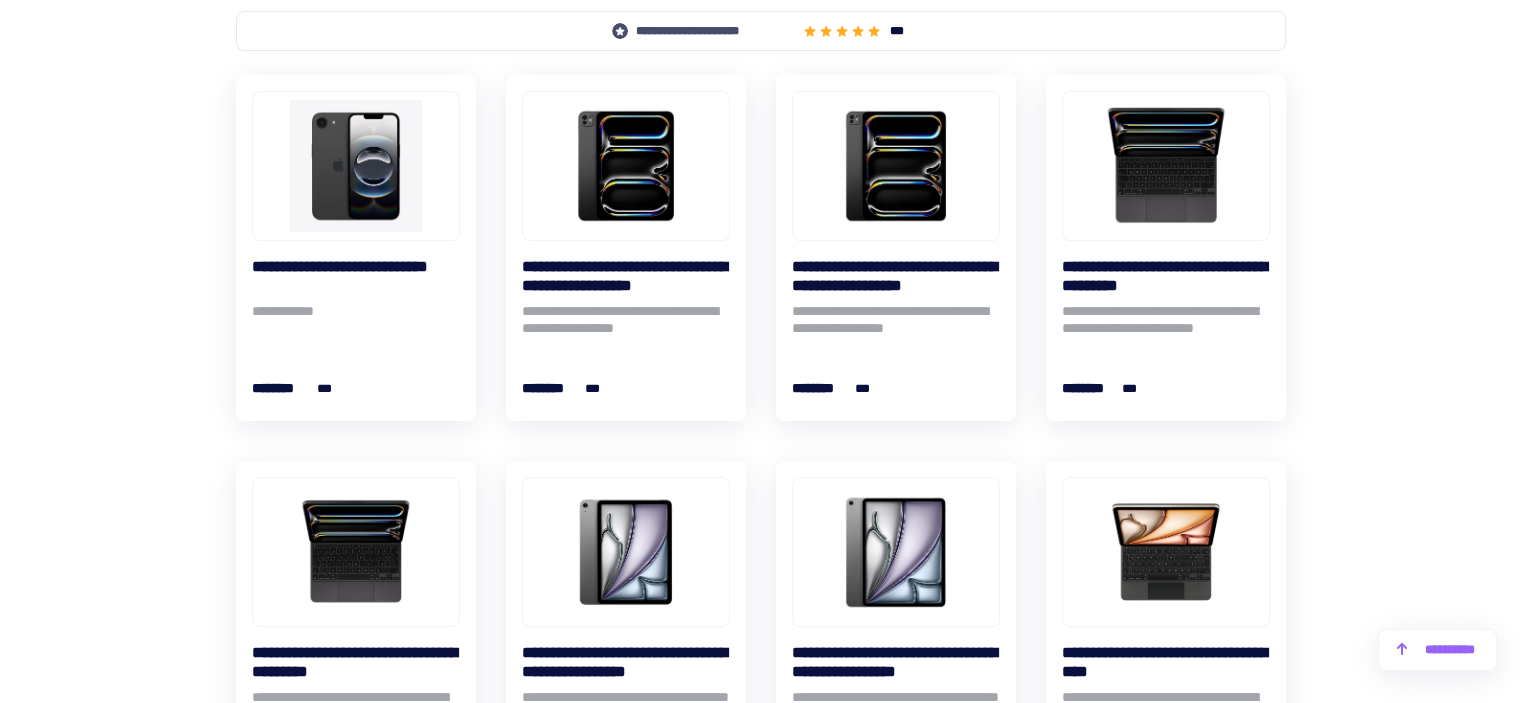 scroll, scrollTop: 22146, scrollLeft: 0, axis: vertical 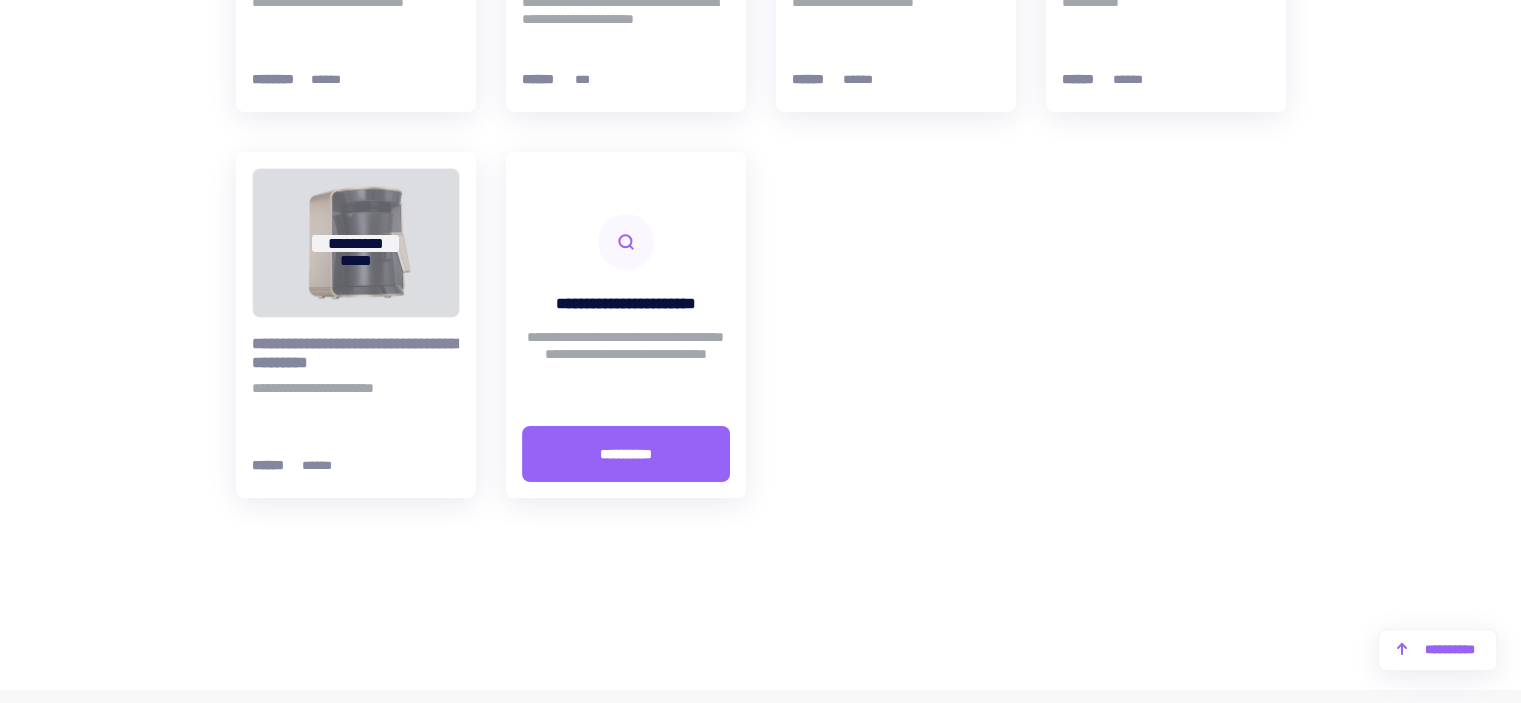 drag, startPoint x: 59, startPoint y: 2, endPoint x: 869, endPoint y: 443, distance: 922.2695 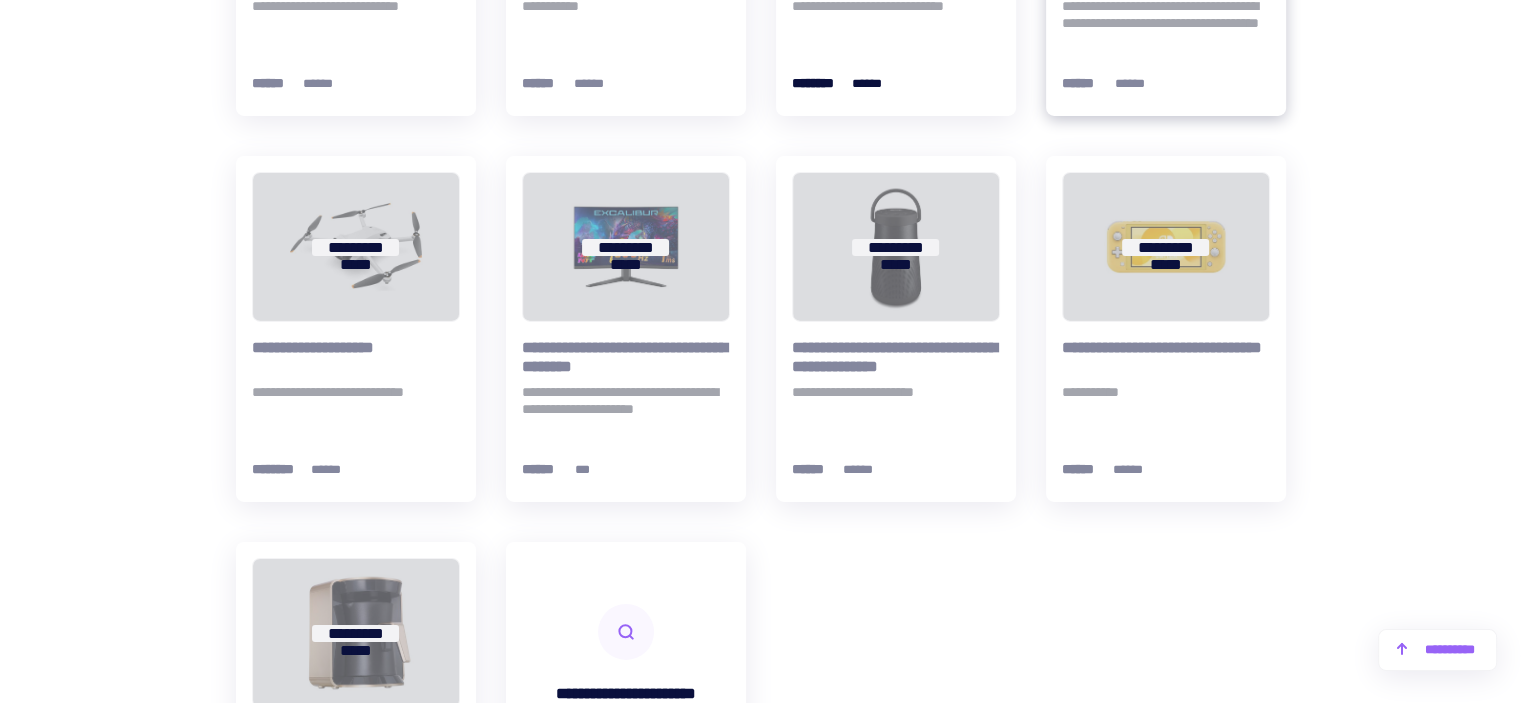 scroll, scrollTop: 21642, scrollLeft: 0, axis: vertical 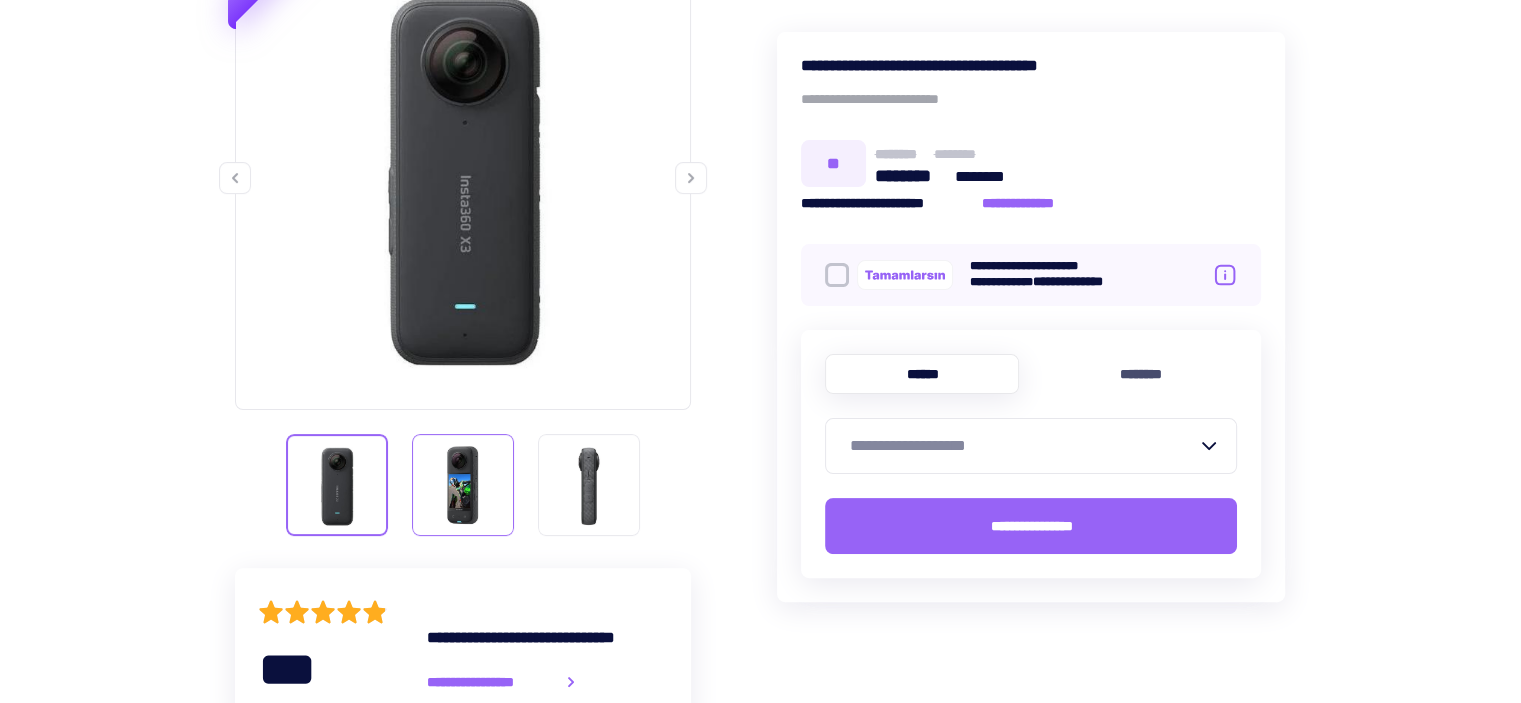 click at bounding box center (463, 485) 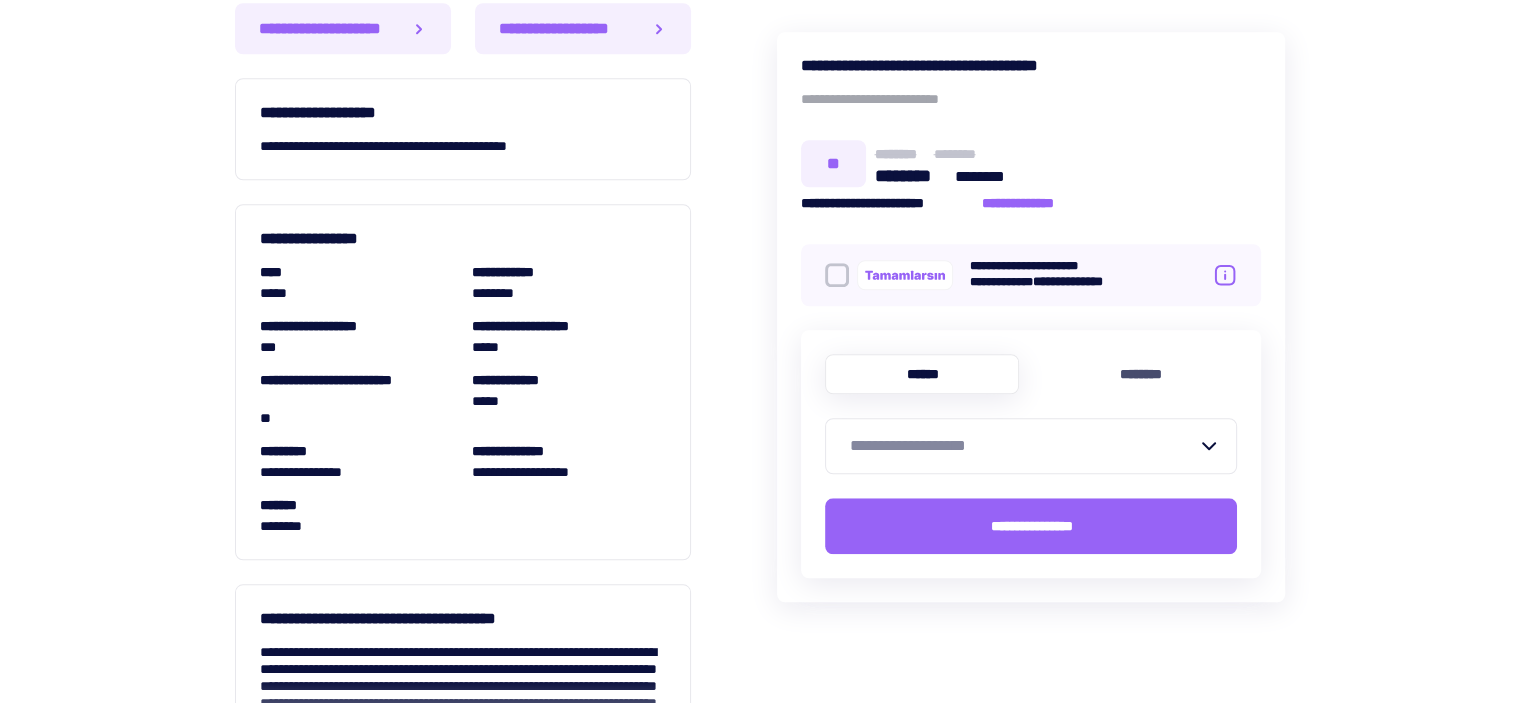 scroll, scrollTop: 1700, scrollLeft: 0, axis: vertical 